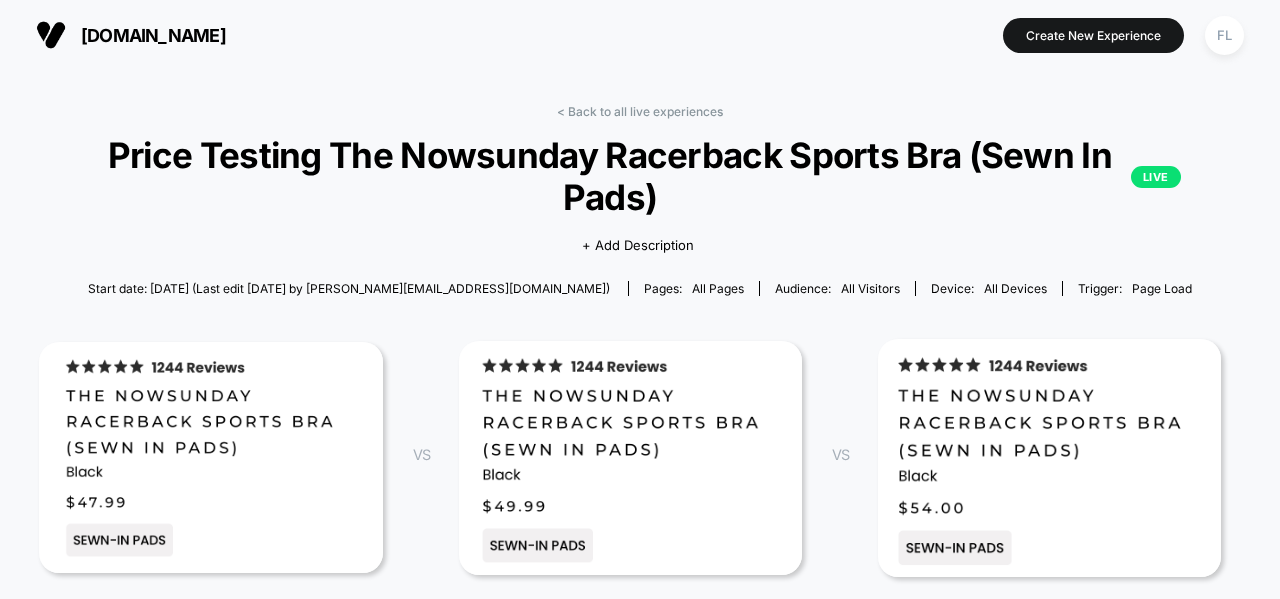 scroll, scrollTop: 0, scrollLeft: 0, axis: both 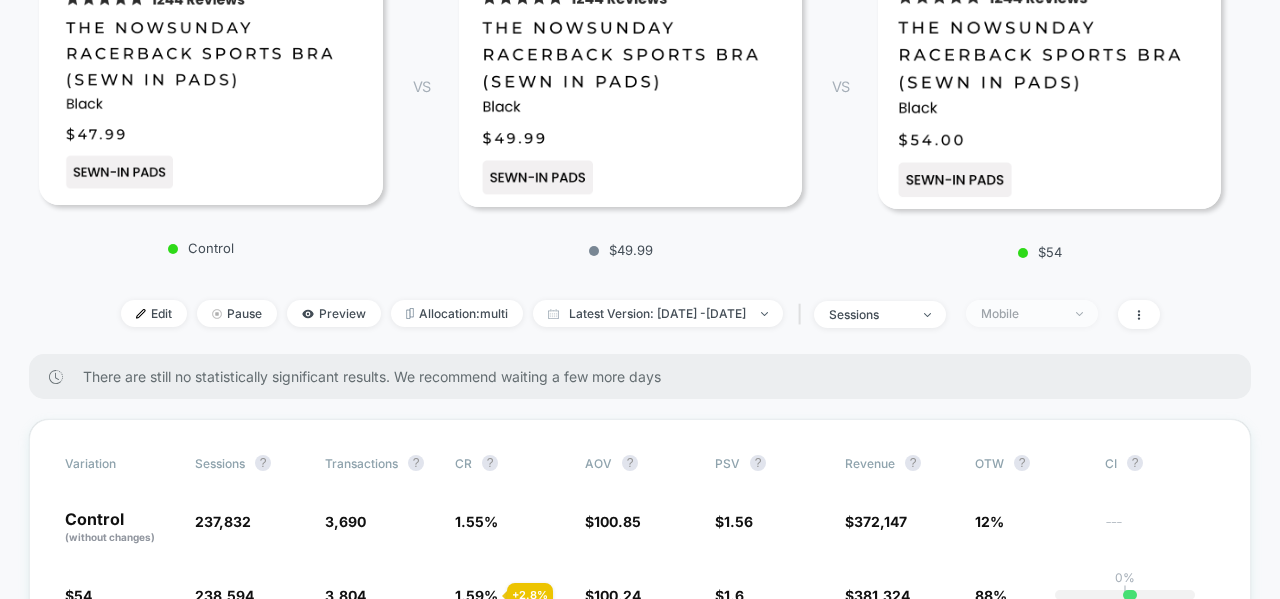 click on "Mobile" at bounding box center (1021, 313) 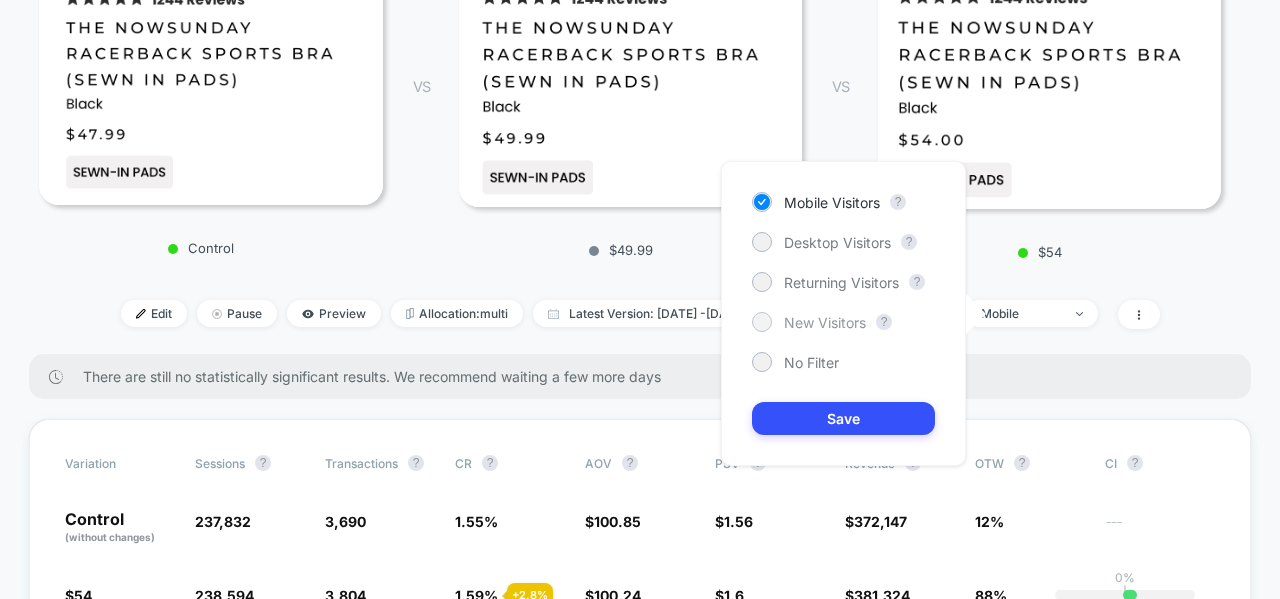click on "New Visitors" at bounding box center (825, 322) 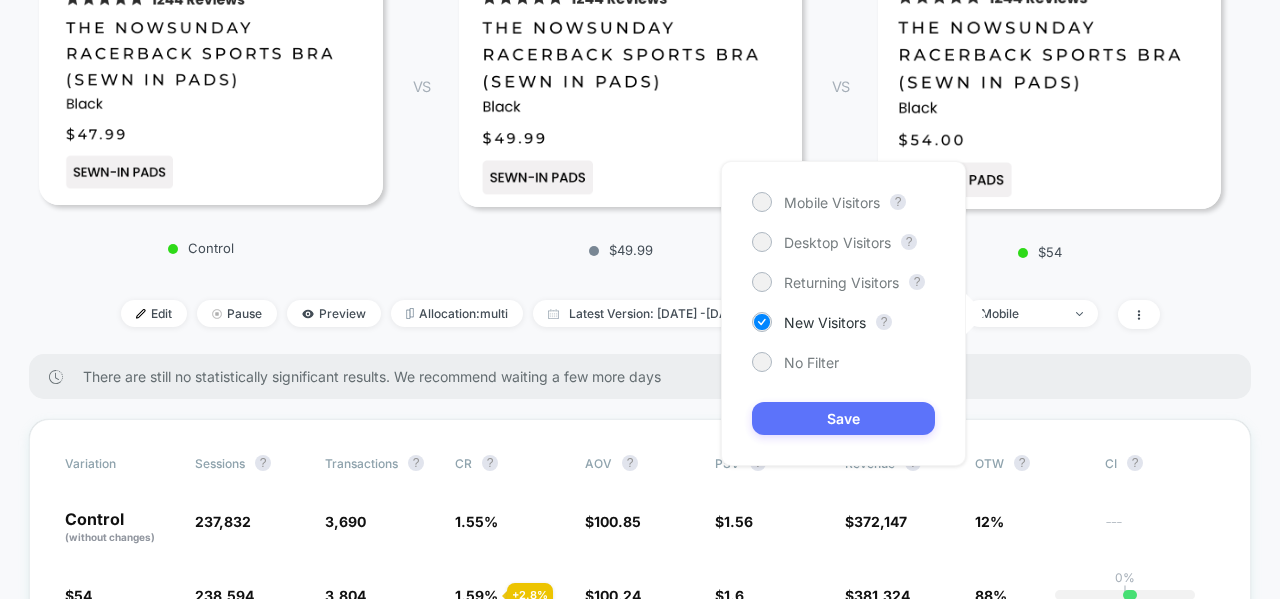 click on "Save" at bounding box center (843, 418) 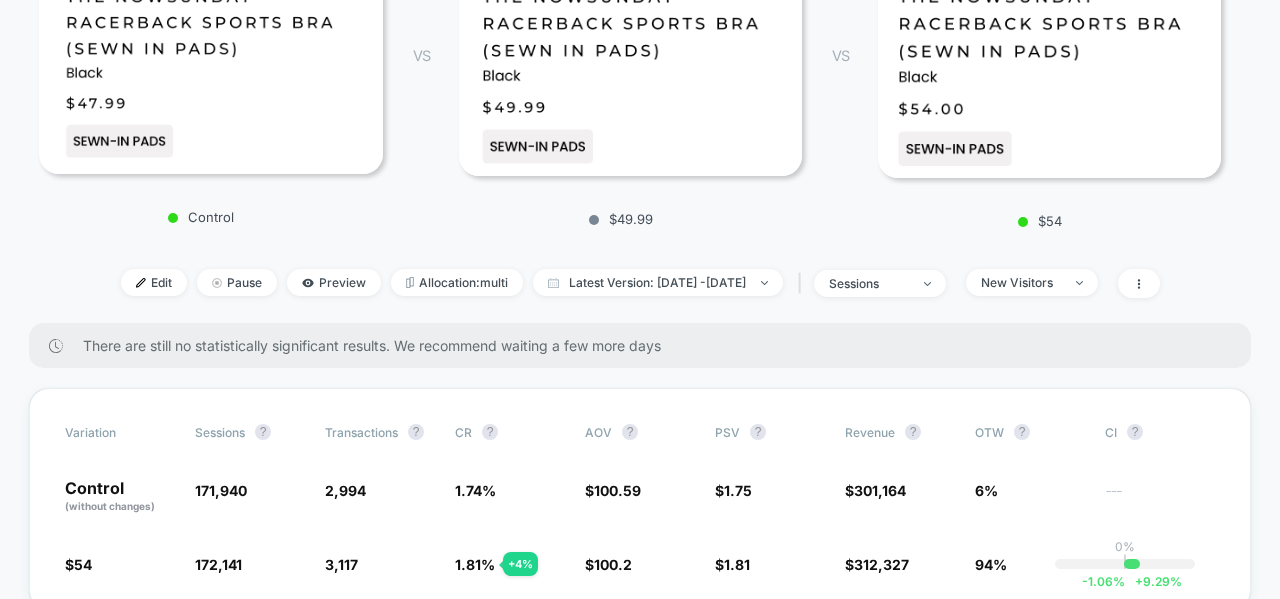 scroll, scrollTop: 383, scrollLeft: 0, axis: vertical 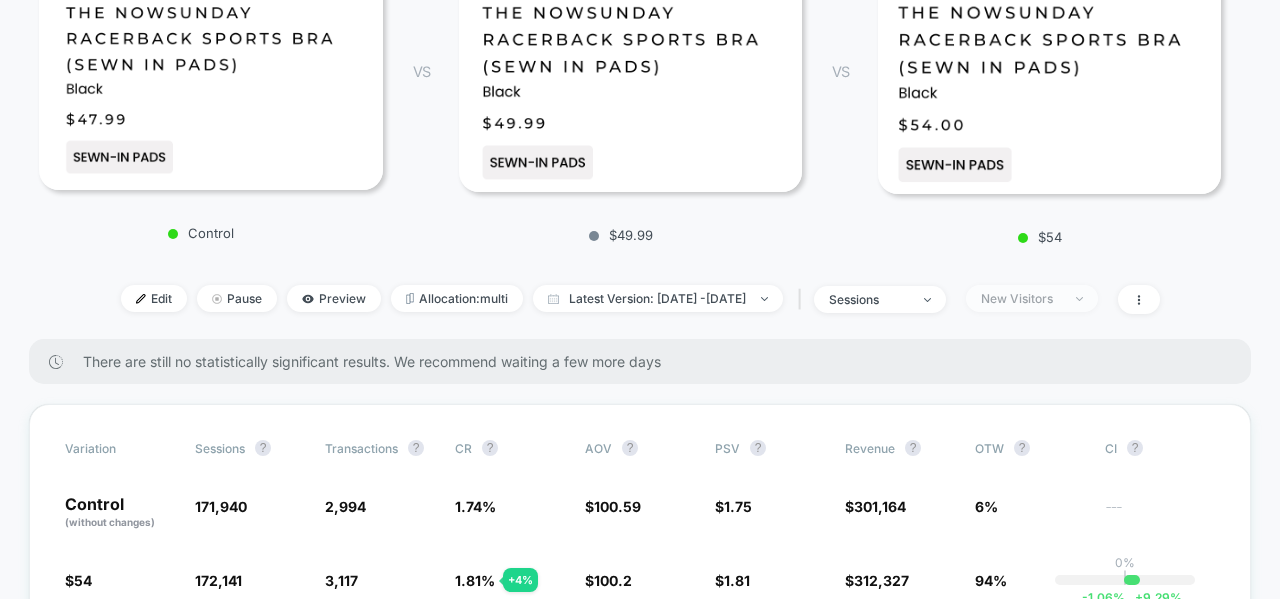 click on "New Visitors" at bounding box center (1021, 298) 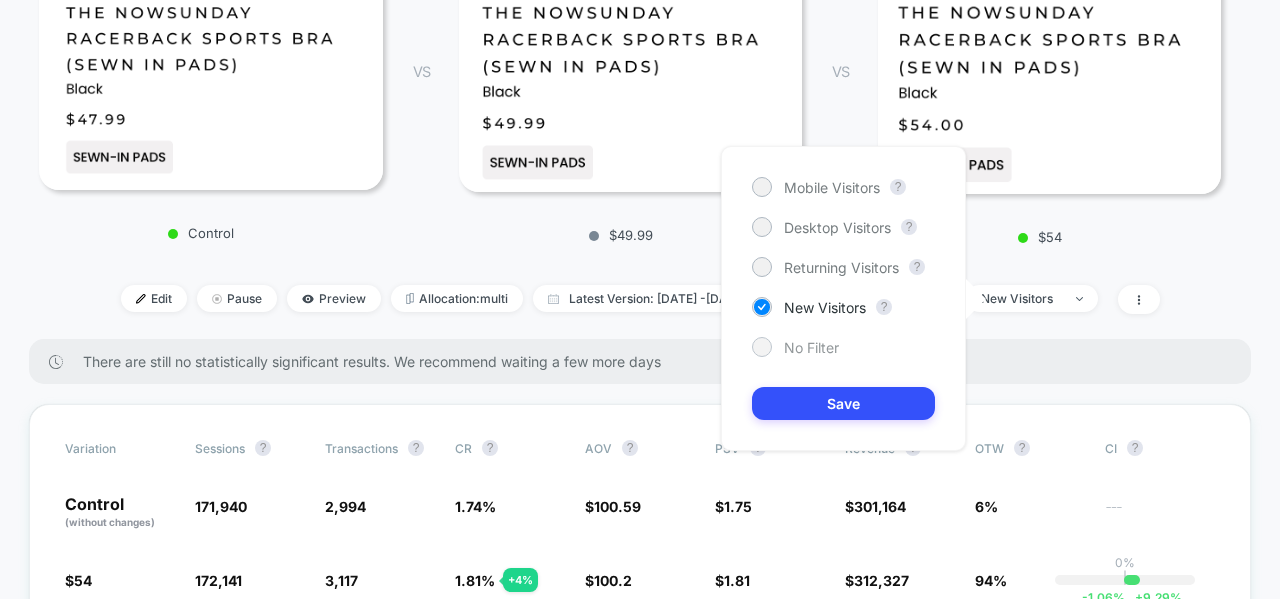 click on "No Filter" at bounding box center [811, 347] 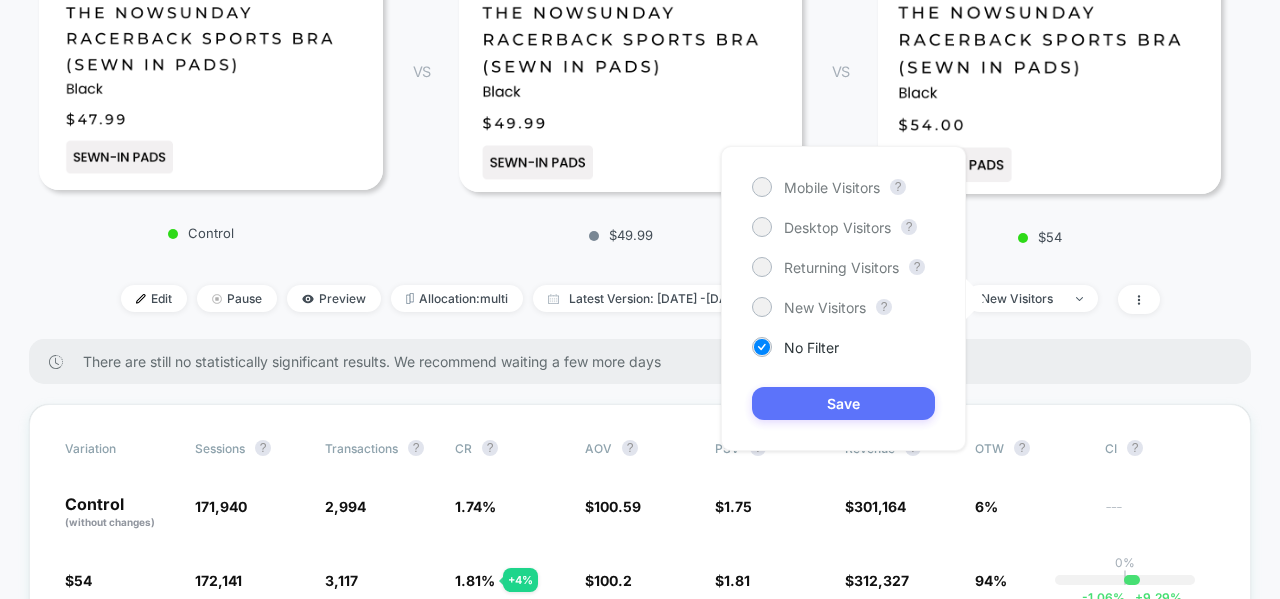 click on "Save" at bounding box center [843, 403] 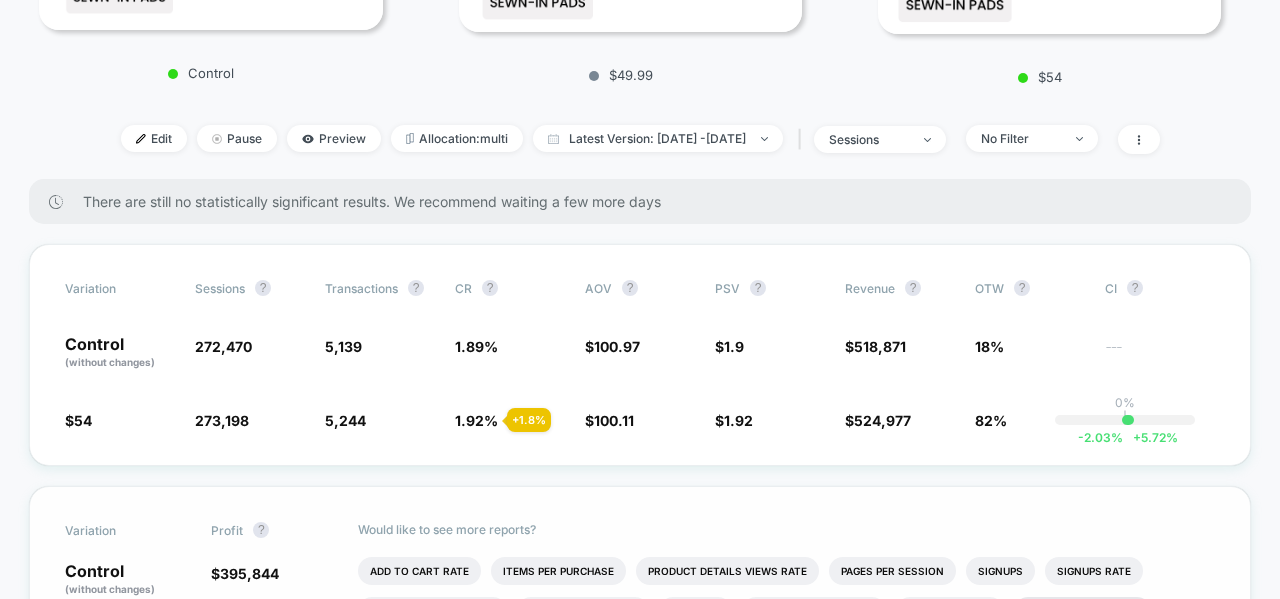 scroll, scrollTop: 461, scrollLeft: 0, axis: vertical 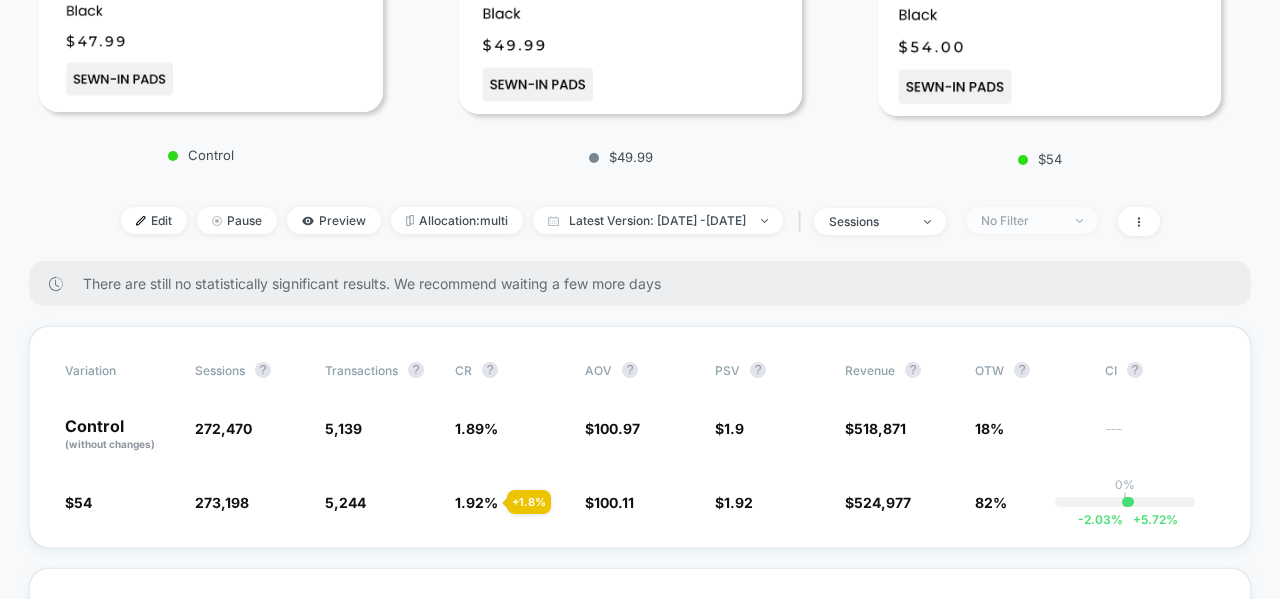click on "No Filter" at bounding box center [1032, 220] 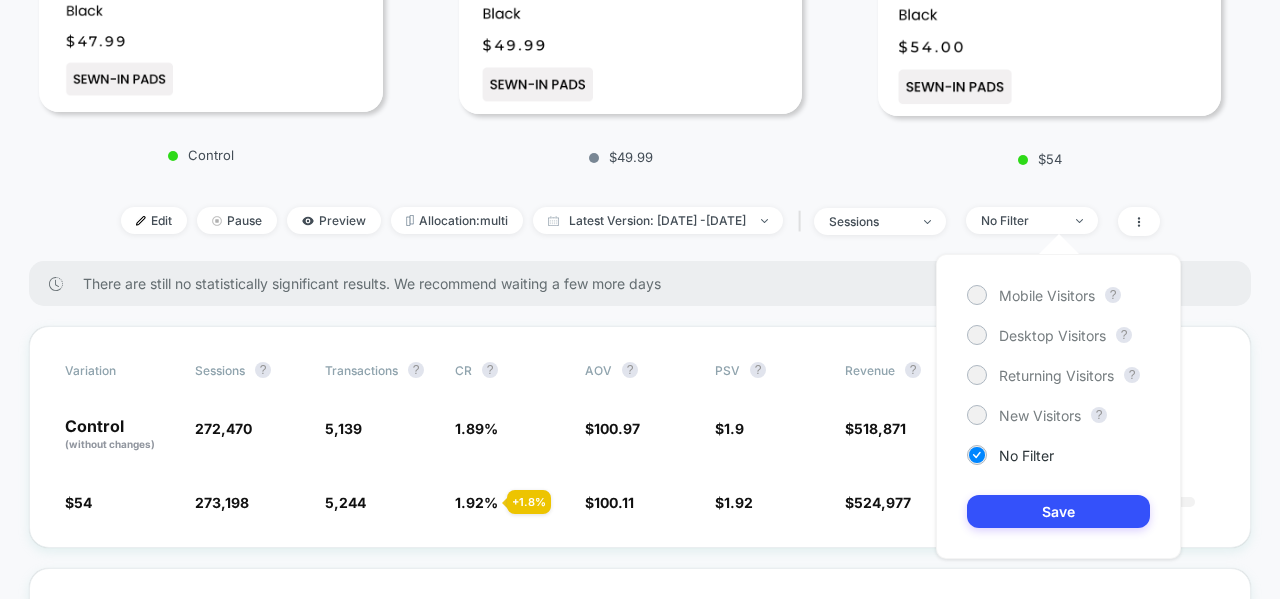 click on "Mobile Visitors ? Desktop Visitors ? Returning Visitors ? New Visitors ? No Filter Save" at bounding box center [1058, 406] 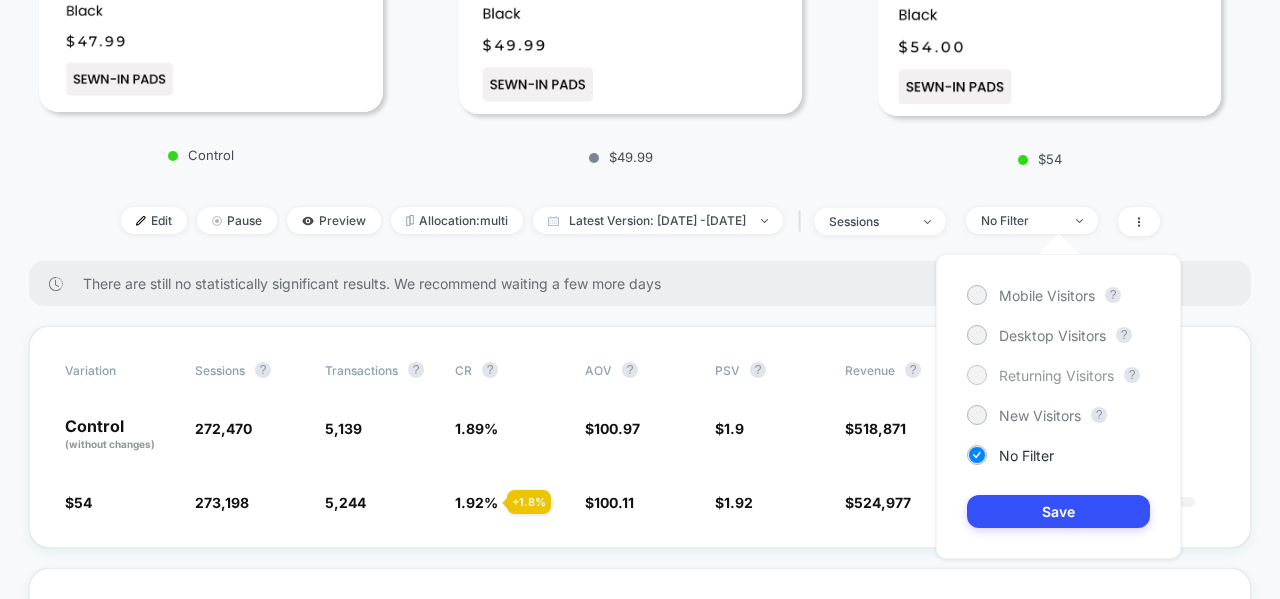 click on "Returning Visitors" at bounding box center (1056, 375) 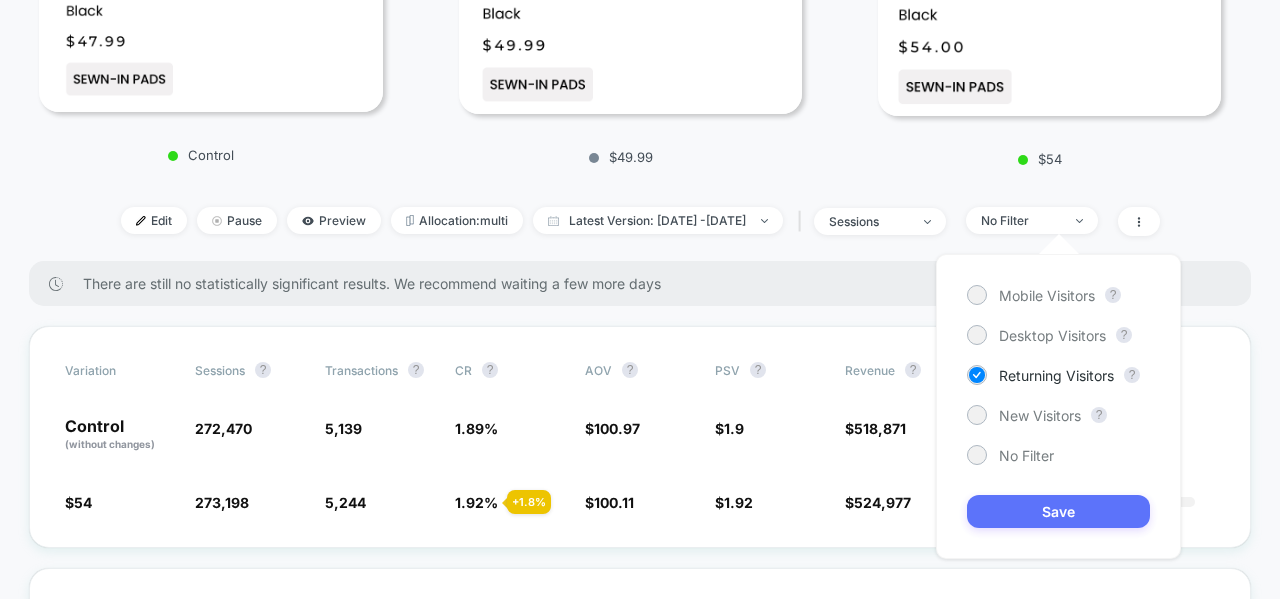 click on "Save" at bounding box center (1058, 511) 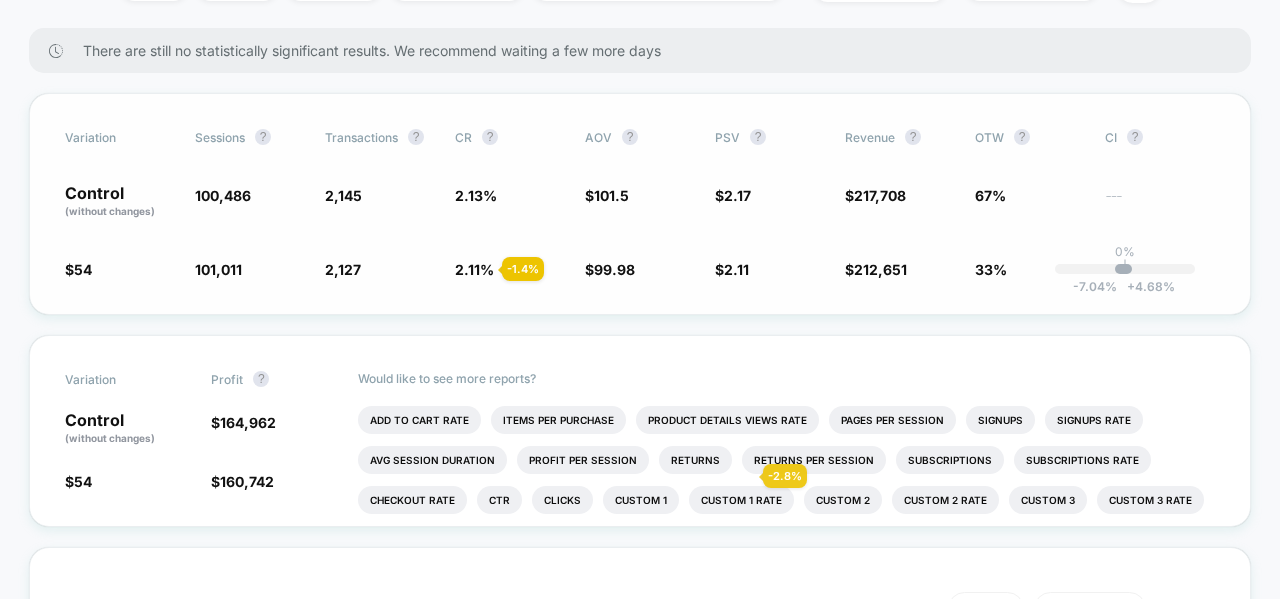scroll, scrollTop: 716, scrollLeft: 0, axis: vertical 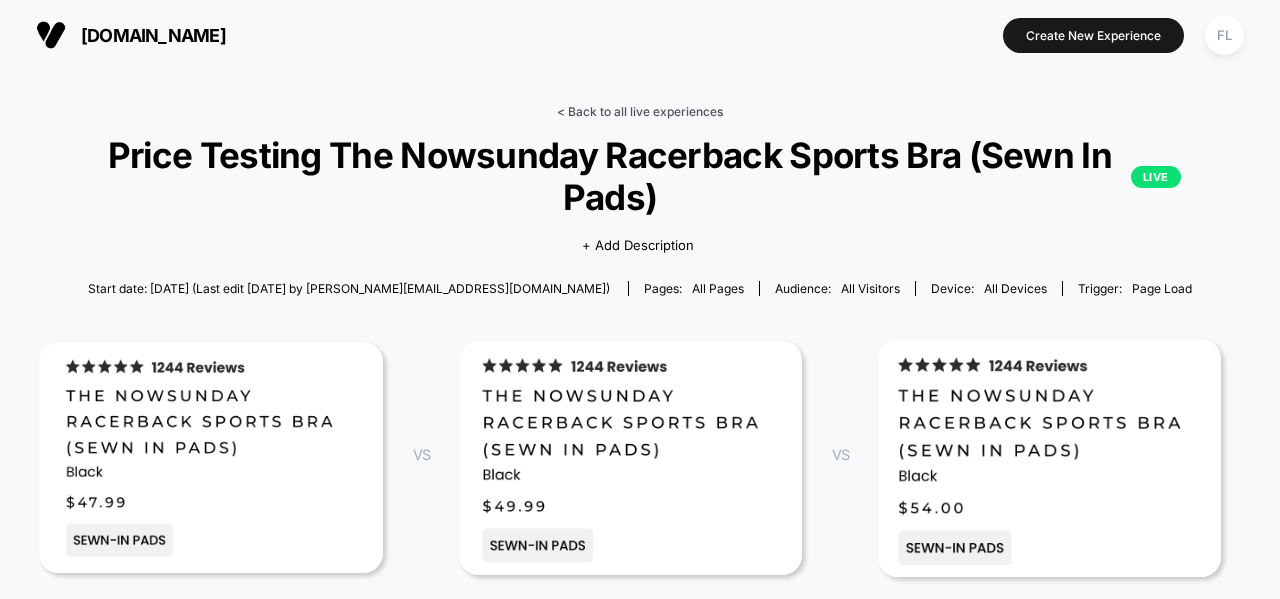click on "< Back to all live experiences" at bounding box center [640, 111] 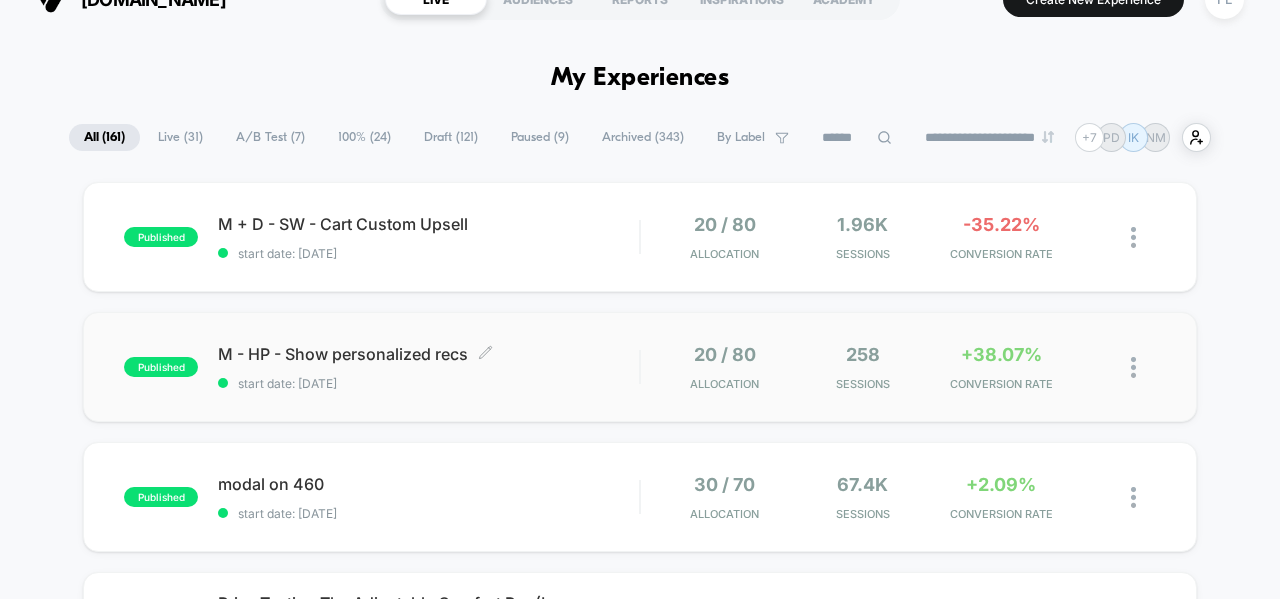 scroll, scrollTop: 38, scrollLeft: 0, axis: vertical 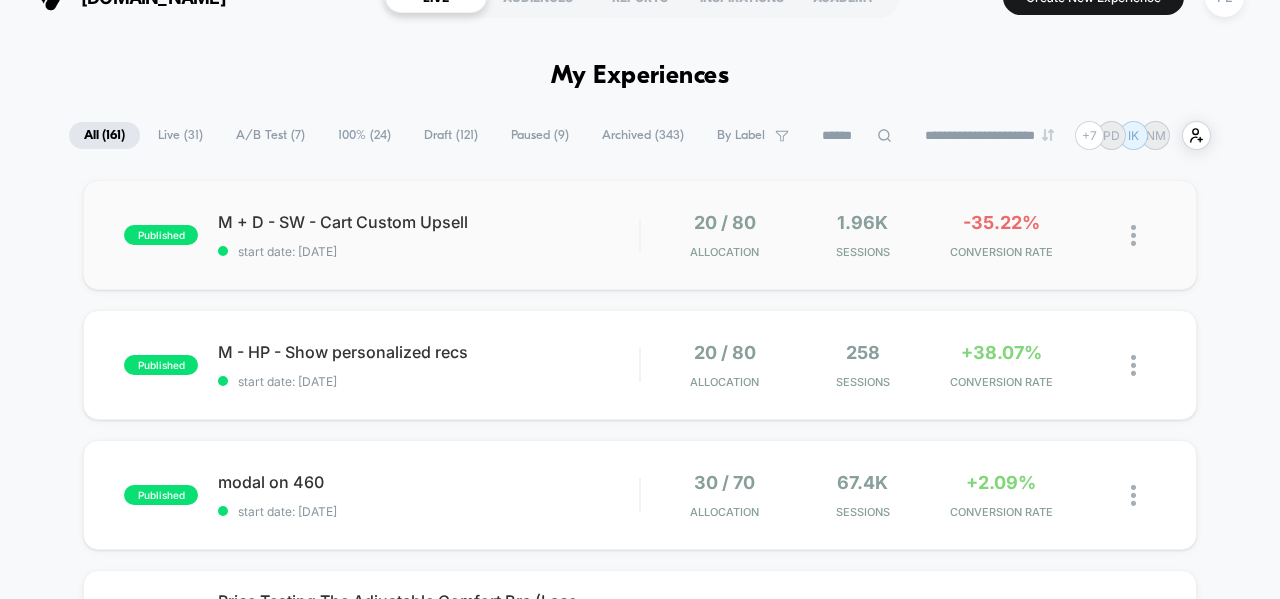 click on "published M + D - SW - Cart Custom Upsell start date: [DATE] 20 / 80 Allocation 1.96k Sessions -35.22% CONVERSION RATE" at bounding box center (640, 235) 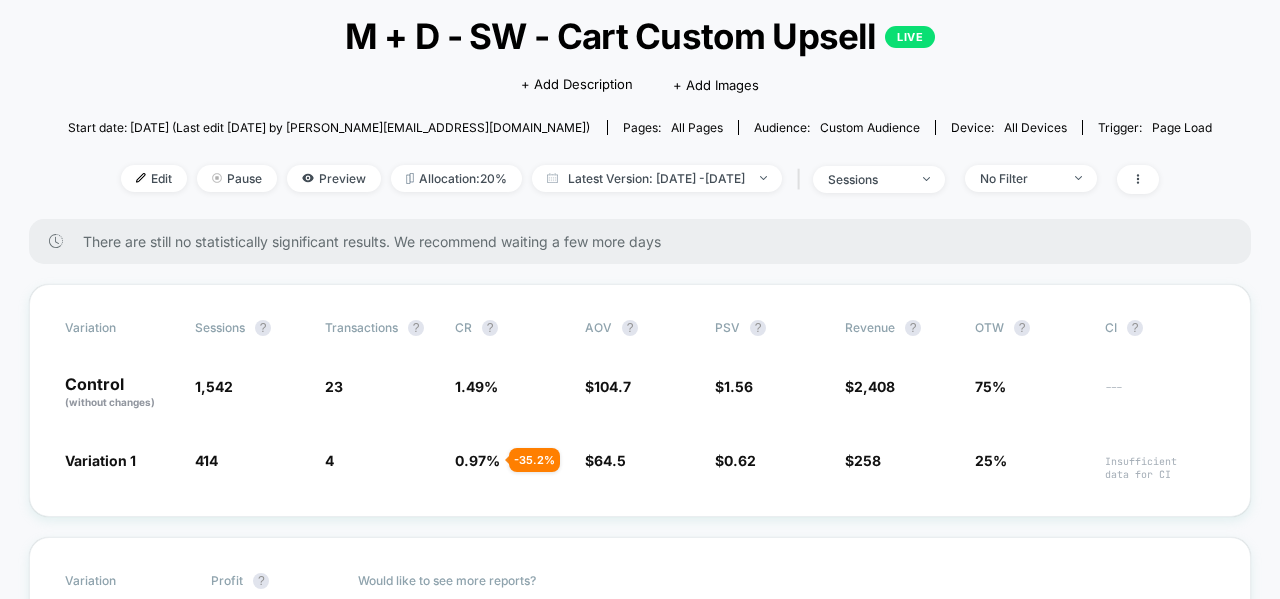 scroll, scrollTop: 0, scrollLeft: 0, axis: both 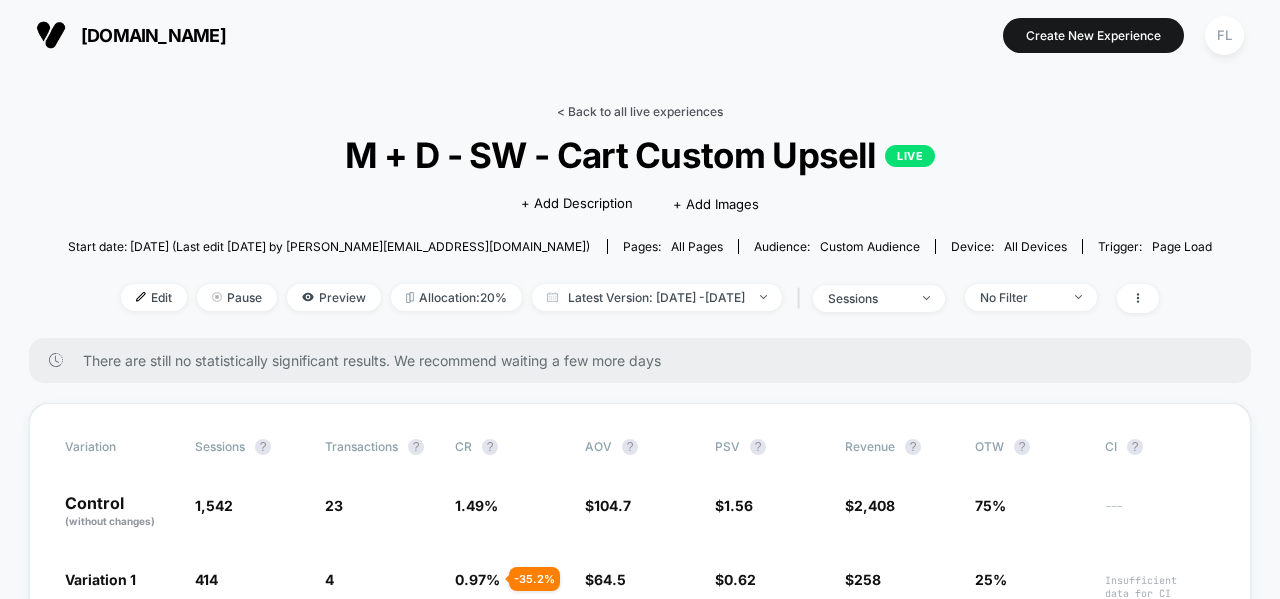 click on "< Back to all live experiences" at bounding box center (640, 111) 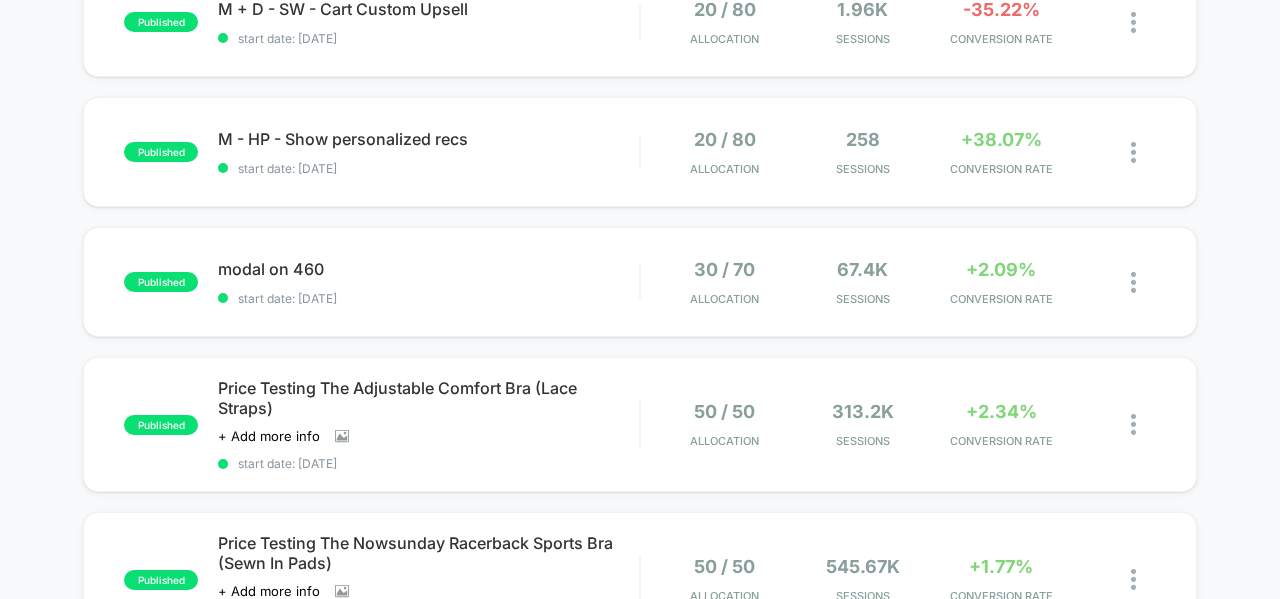scroll, scrollTop: 258, scrollLeft: 0, axis: vertical 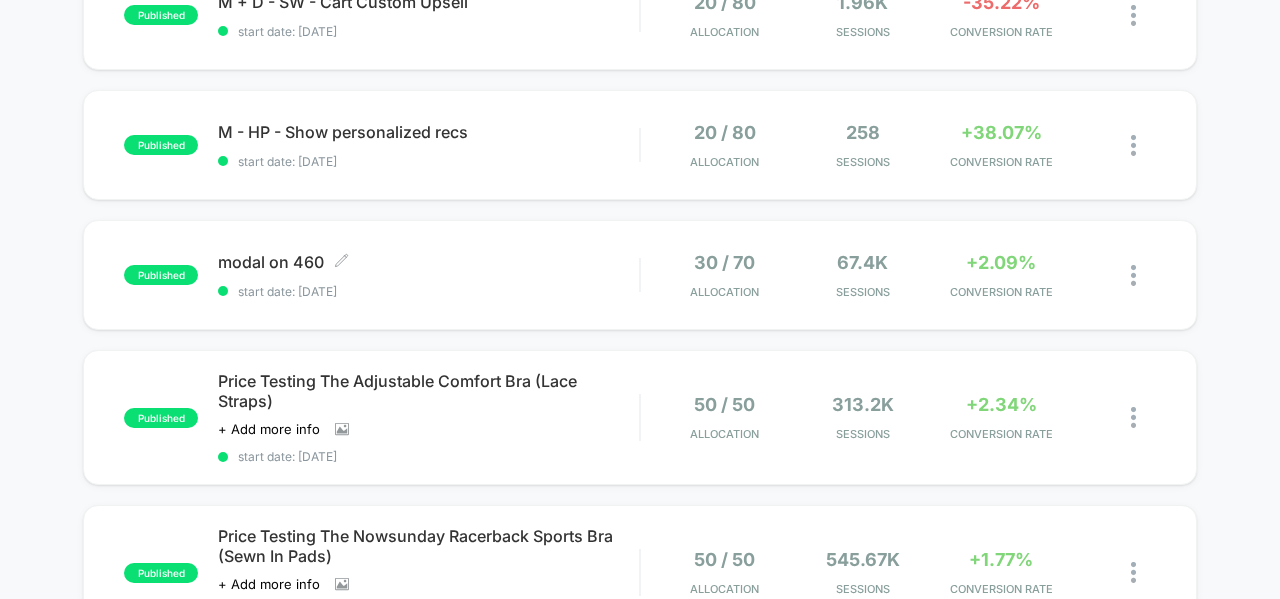 click on "modal on 460 Click to edit experience details Click to edit experience details start date: [DATE]" at bounding box center (428, 275) 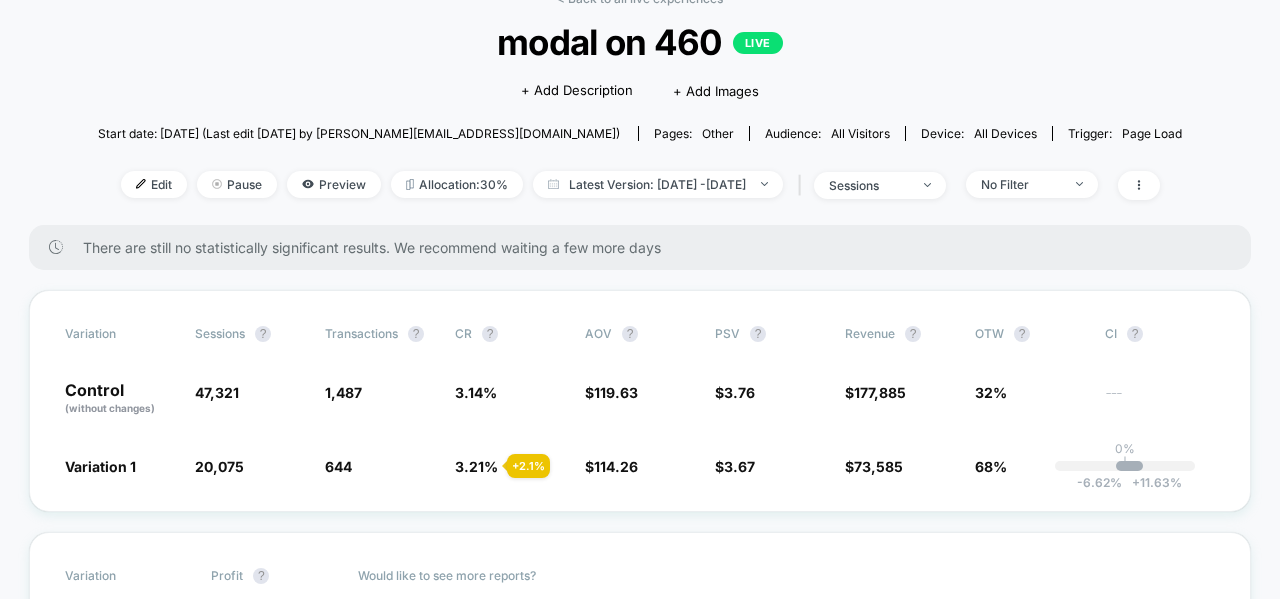 scroll, scrollTop: 116, scrollLeft: 0, axis: vertical 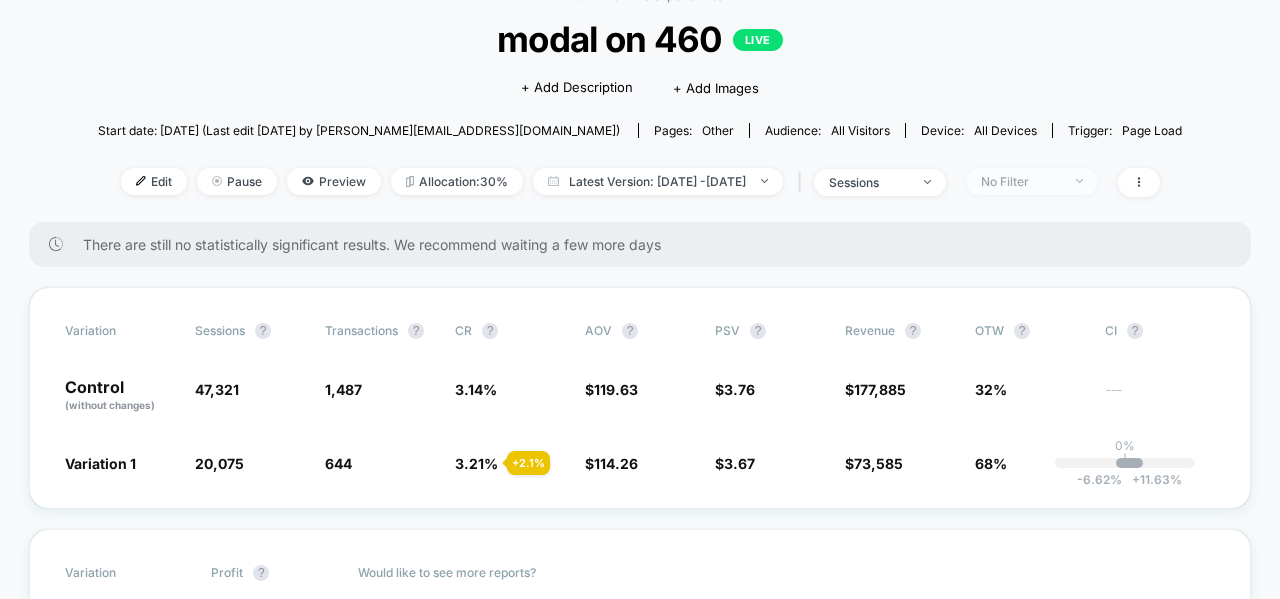 click on "No Filter" at bounding box center (1021, 181) 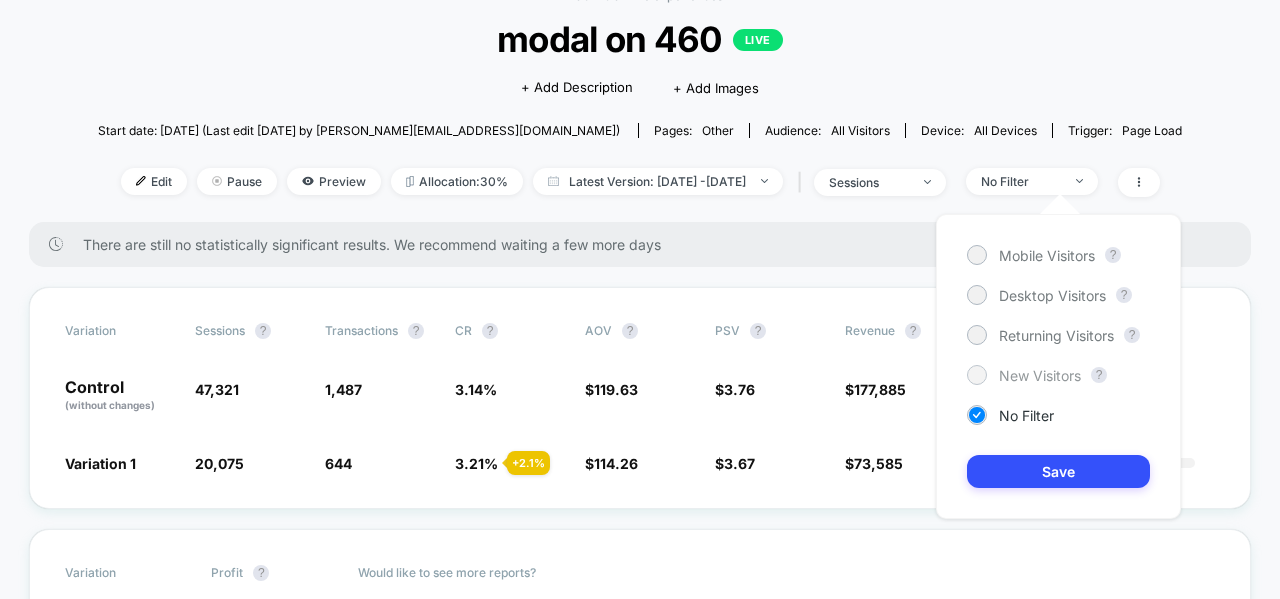 click on "New Visitors" at bounding box center (1040, 375) 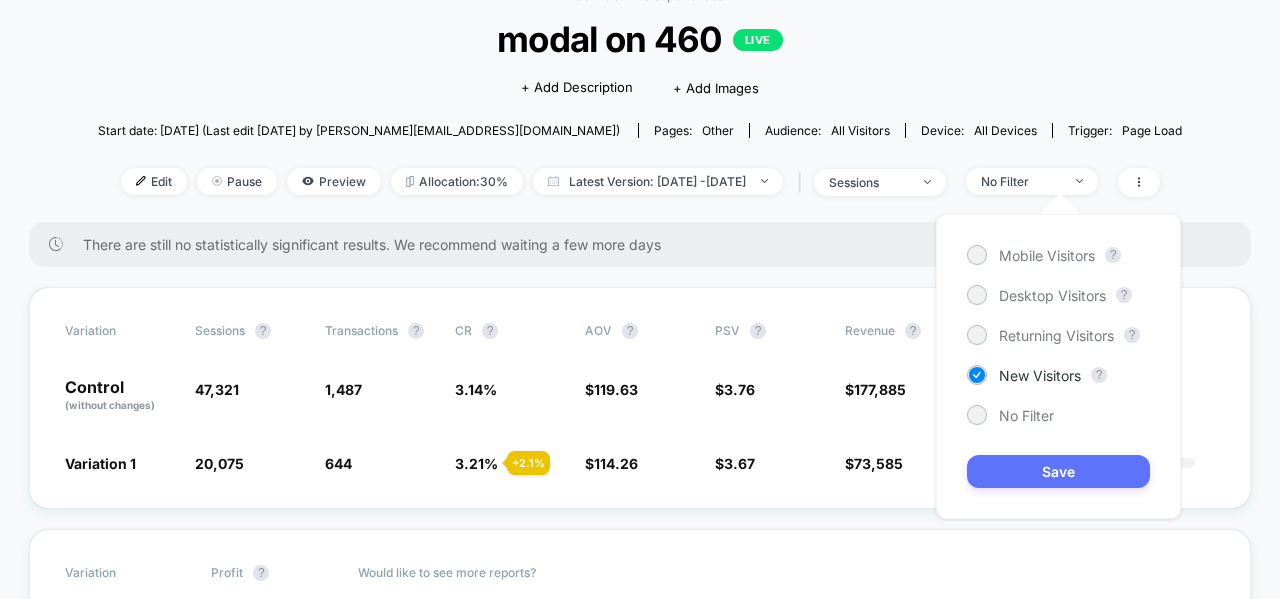click on "Save" at bounding box center (1058, 471) 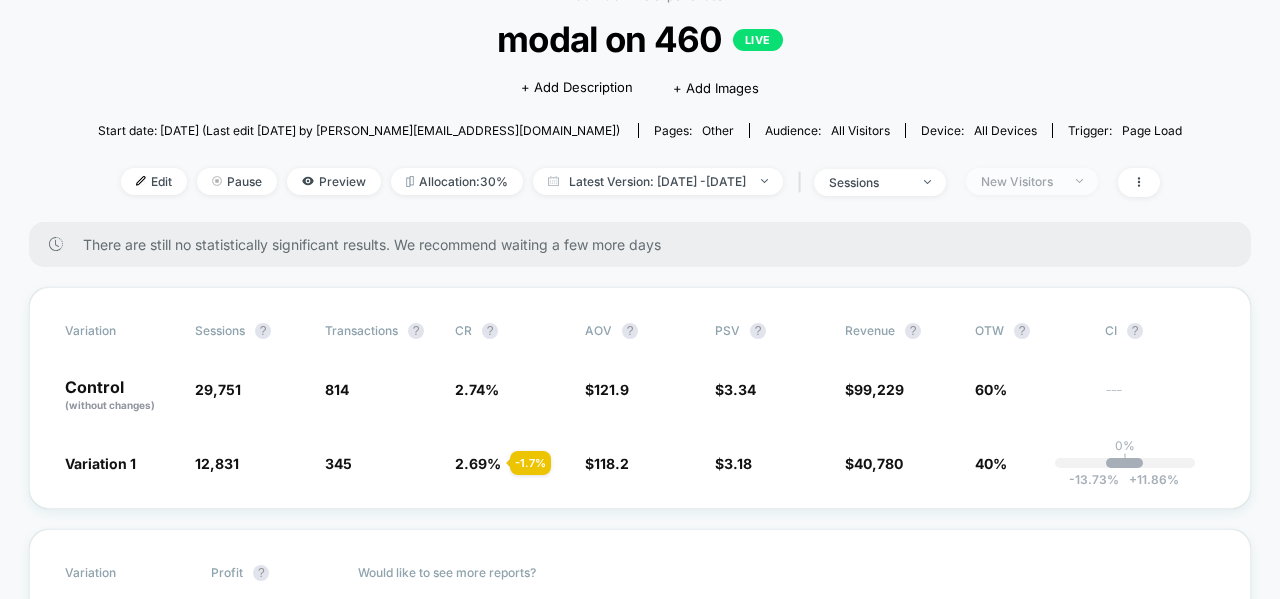 click on "New Visitors" at bounding box center (1021, 181) 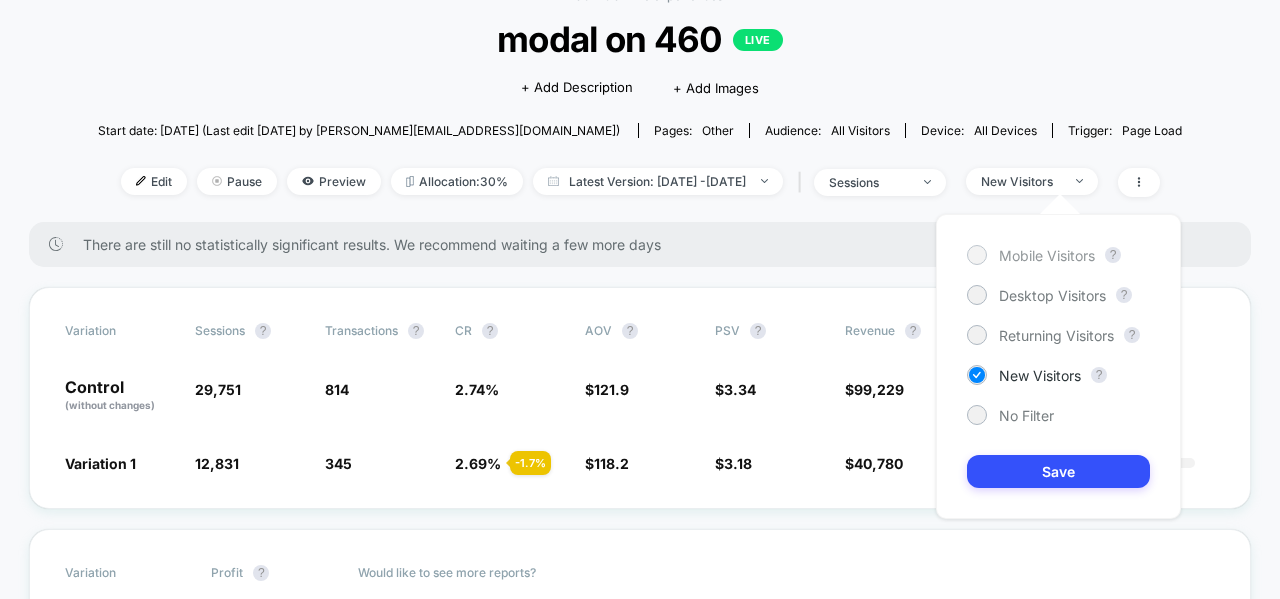 click on "Mobile Visitors" at bounding box center (1031, 255) 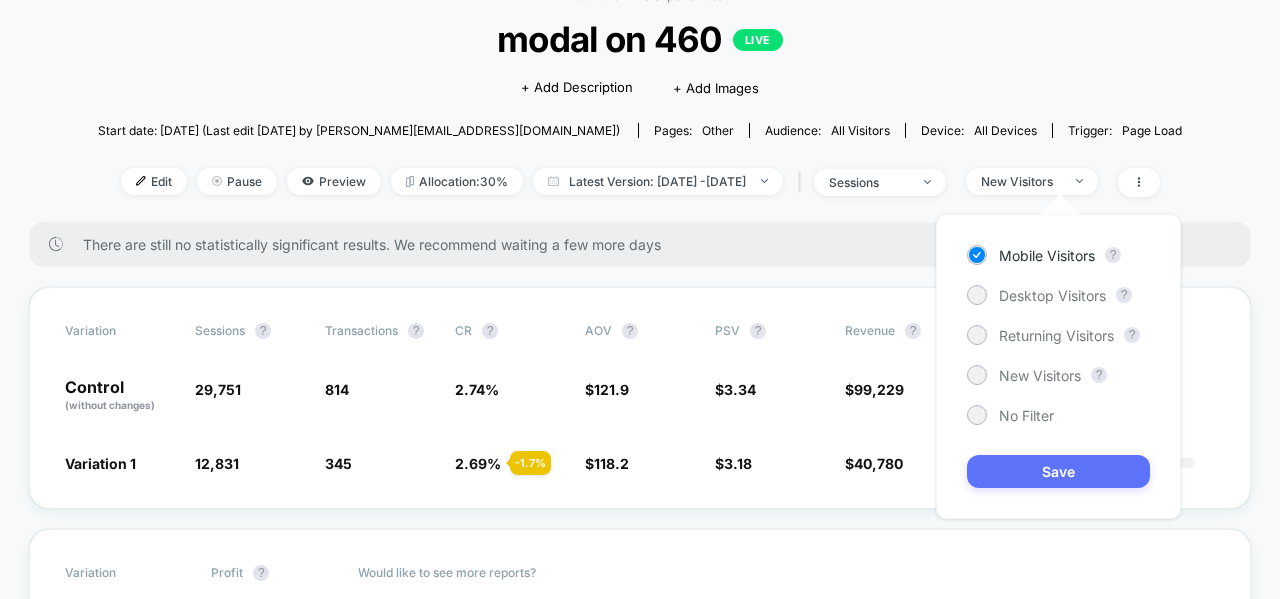 click on "Save" at bounding box center [1058, 471] 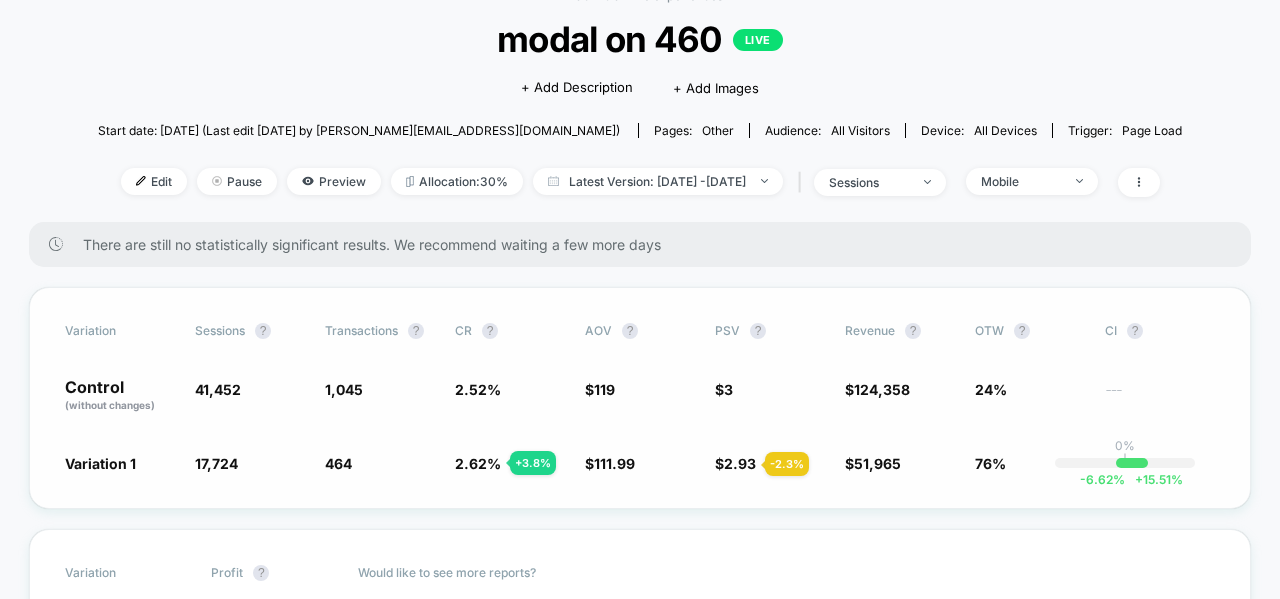 scroll, scrollTop: 0, scrollLeft: 0, axis: both 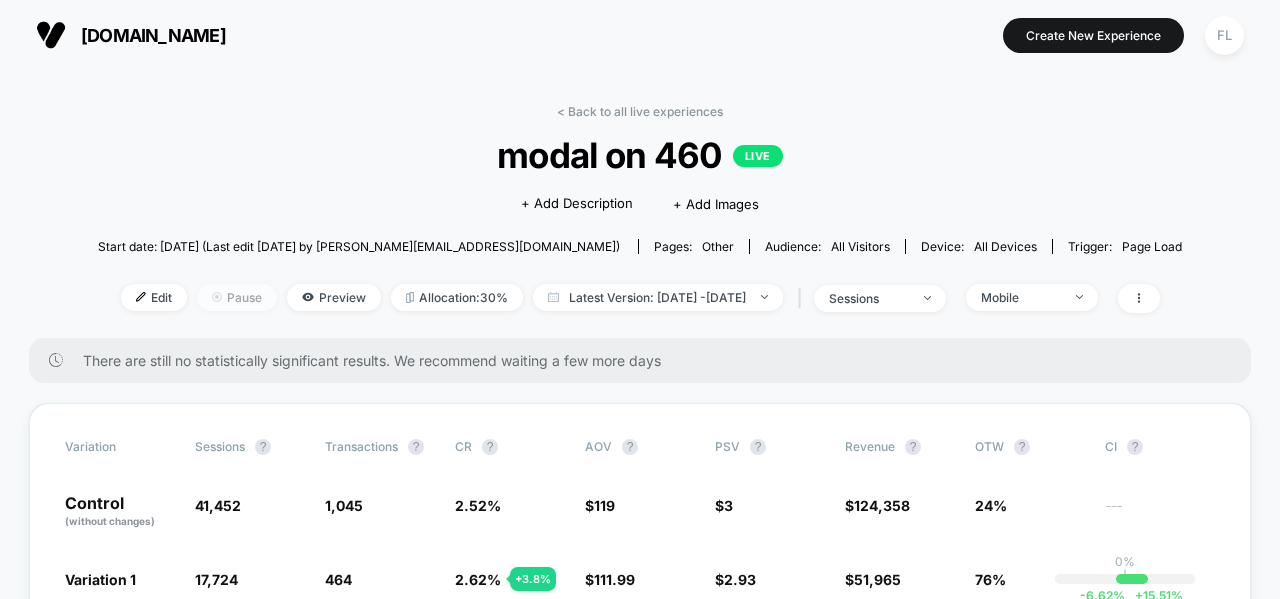 click on "Pause" at bounding box center [237, 297] 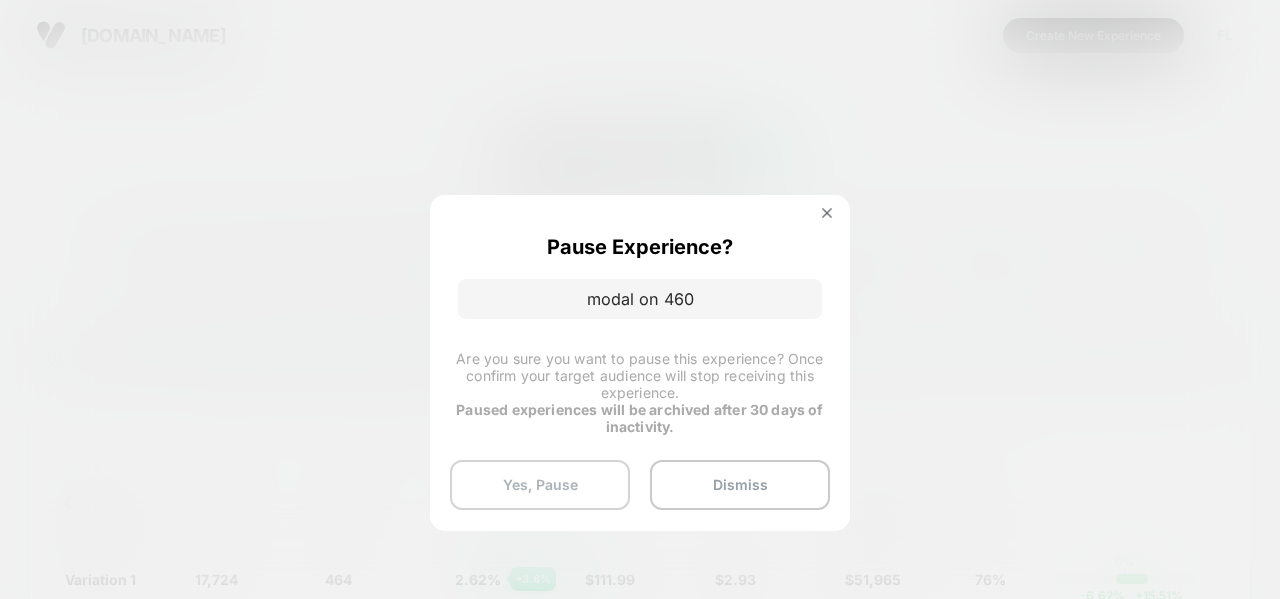 click on "Yes, Pause" at bounding box center [540, 485] 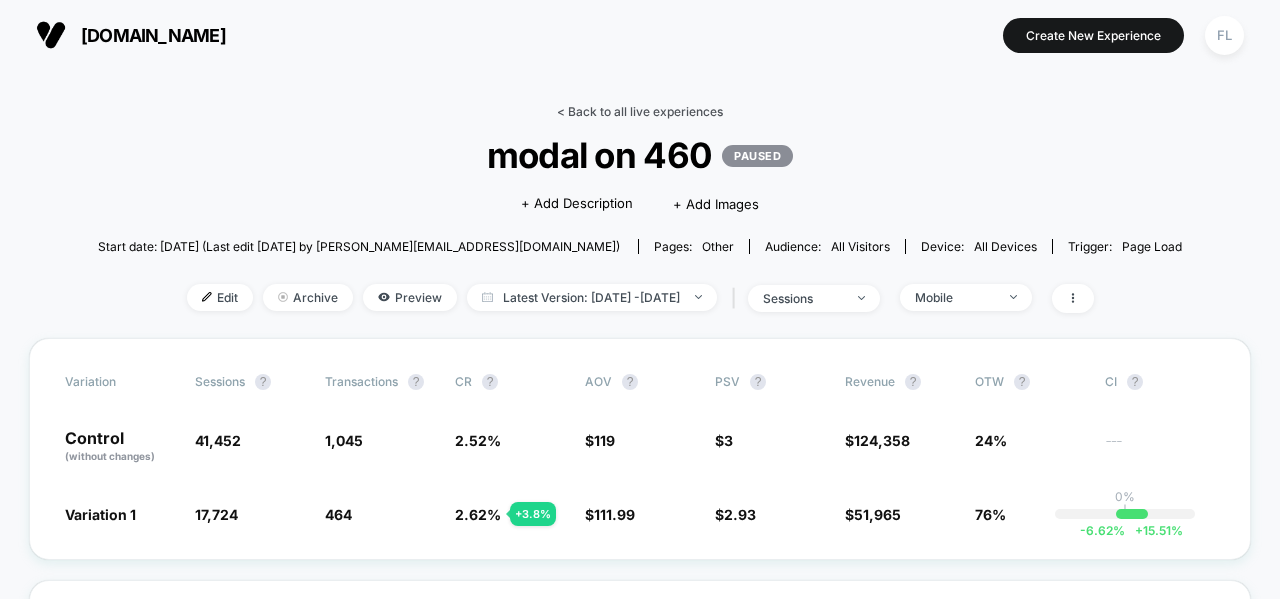 click on "< Back to all live experiences" at bounding box center (640, 111) 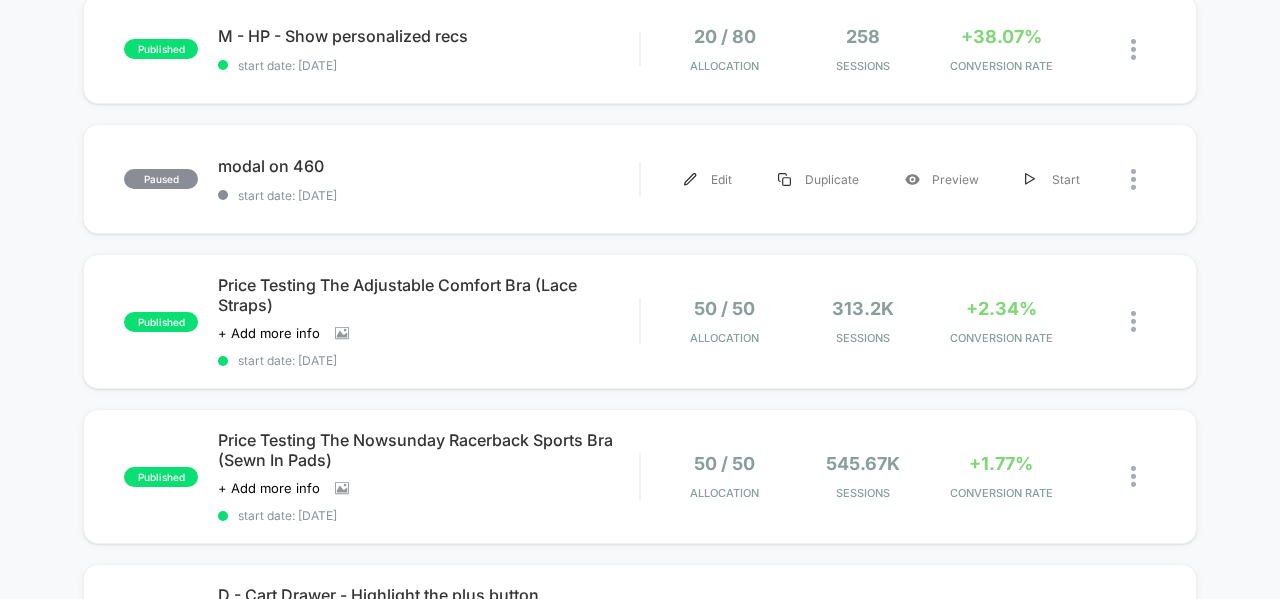 scroll, scrollTop: 364, scrollLeft: 0, axis: vertical 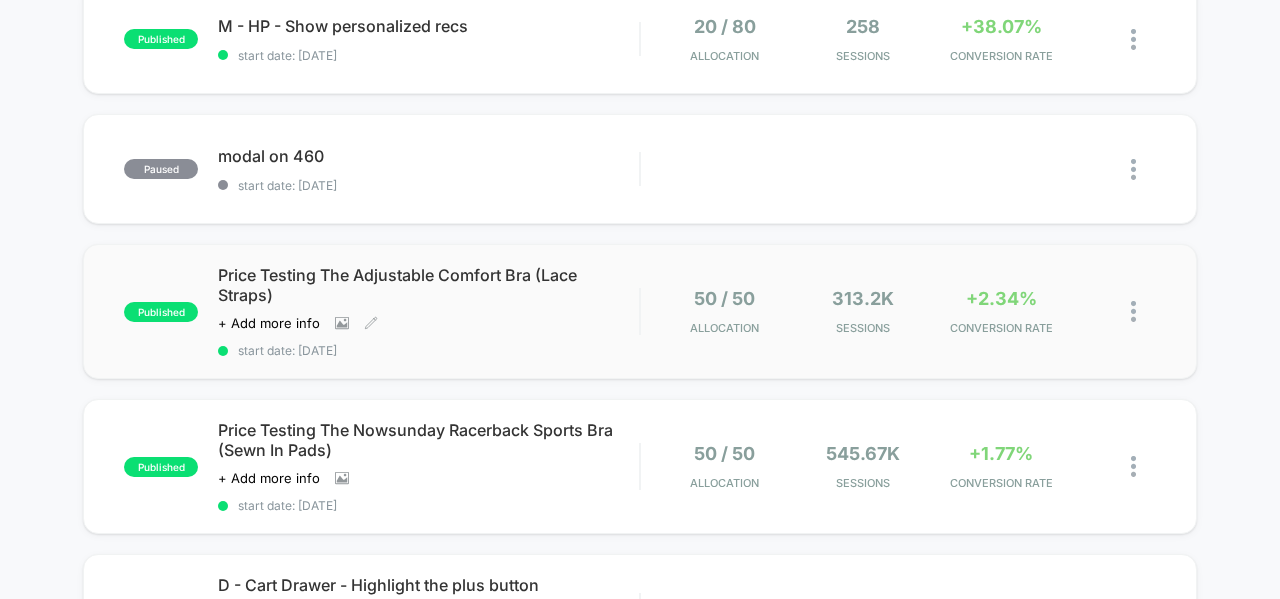 click on "Price Testing  The Adjustable Comfort Bra (Lace Straps) Click to view images Click to edit experience details + Add more info start date: [DATE]" at bounding box center (428, 311) 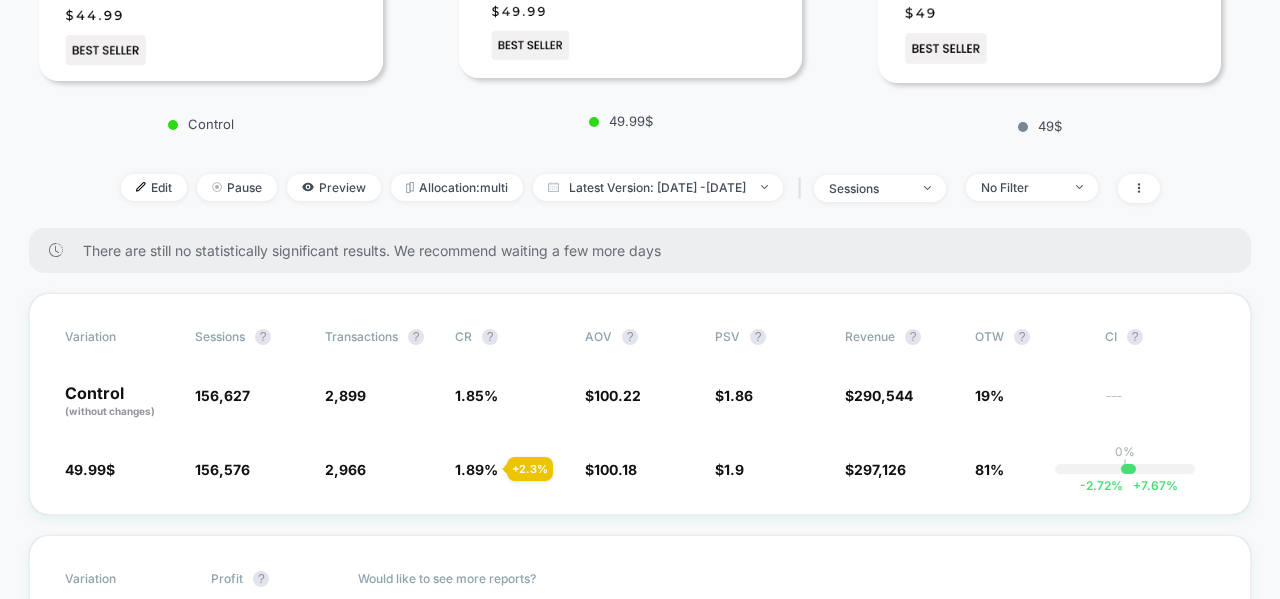 scroll, scrollTop: 422, scrollLeft: 0, axis: vertical 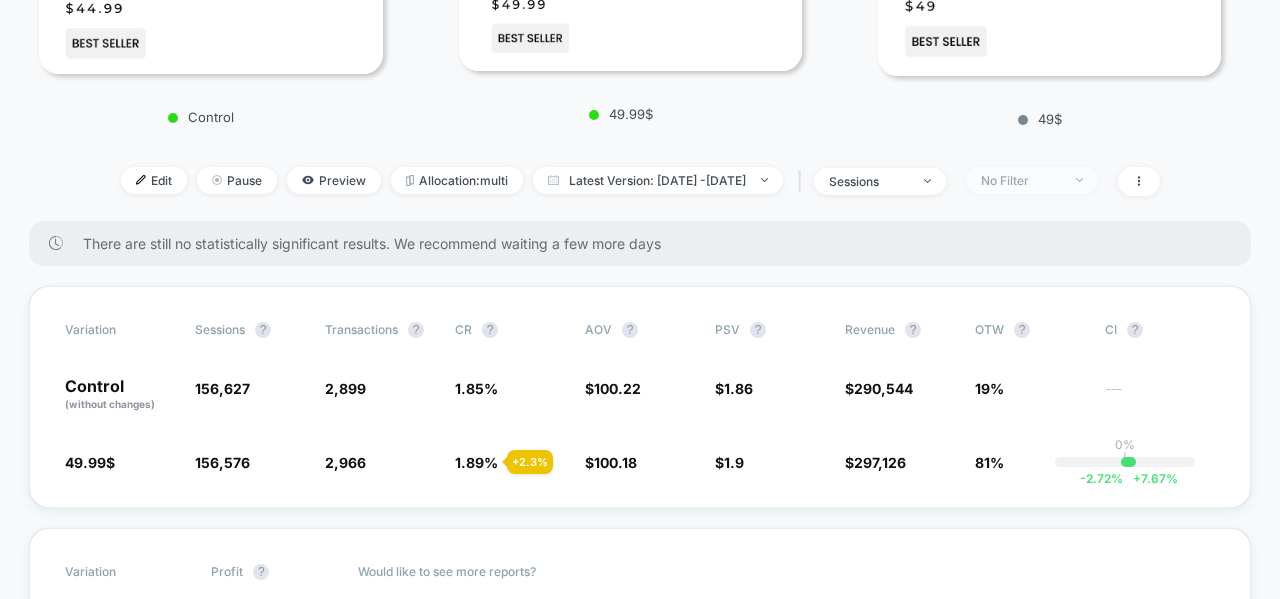 click on "No Filter" at bounding box center [1021, 180] 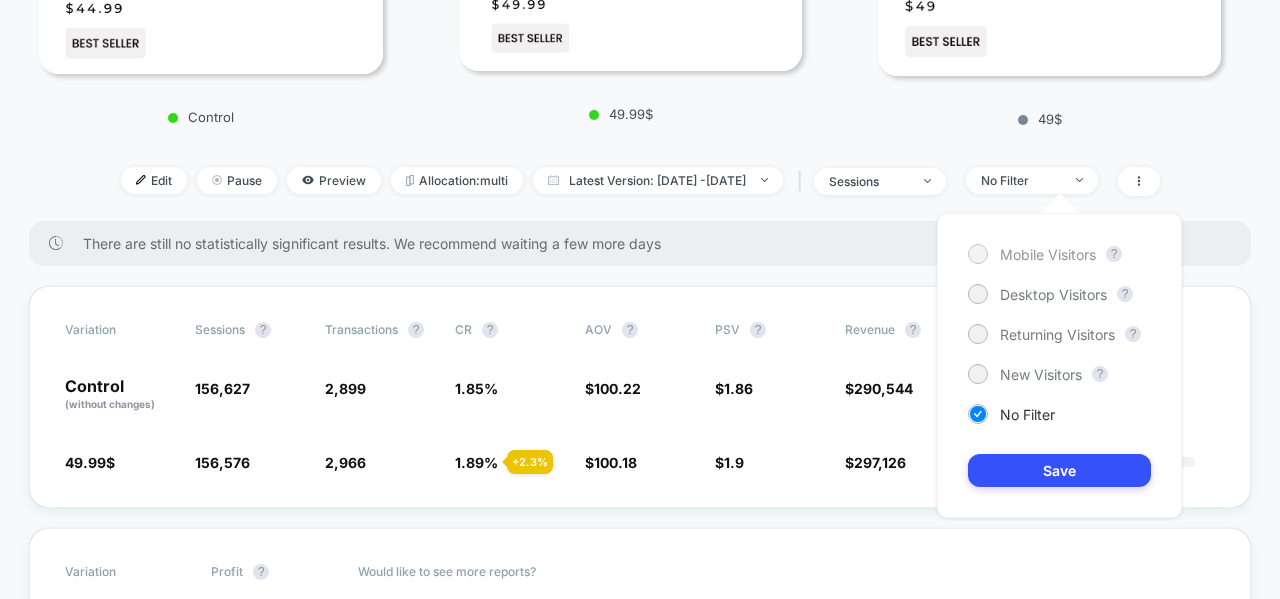 click on "Mobile Visitors" at bounding box center (1048, 254) 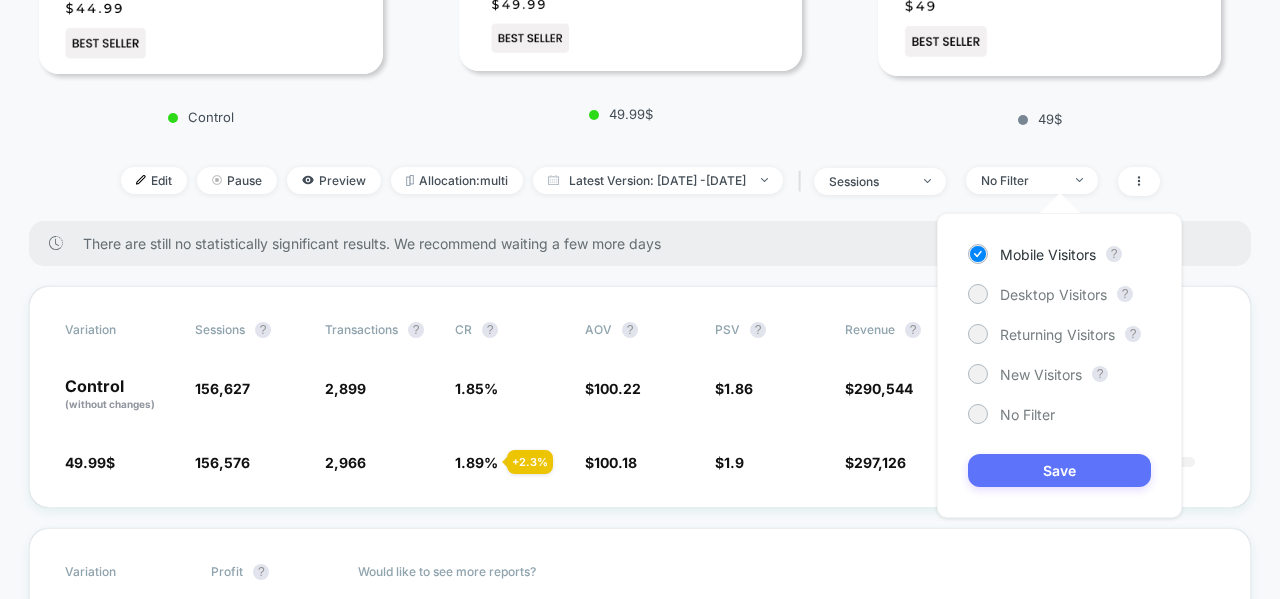 click on "Save" at bounding box center (1059, 470) 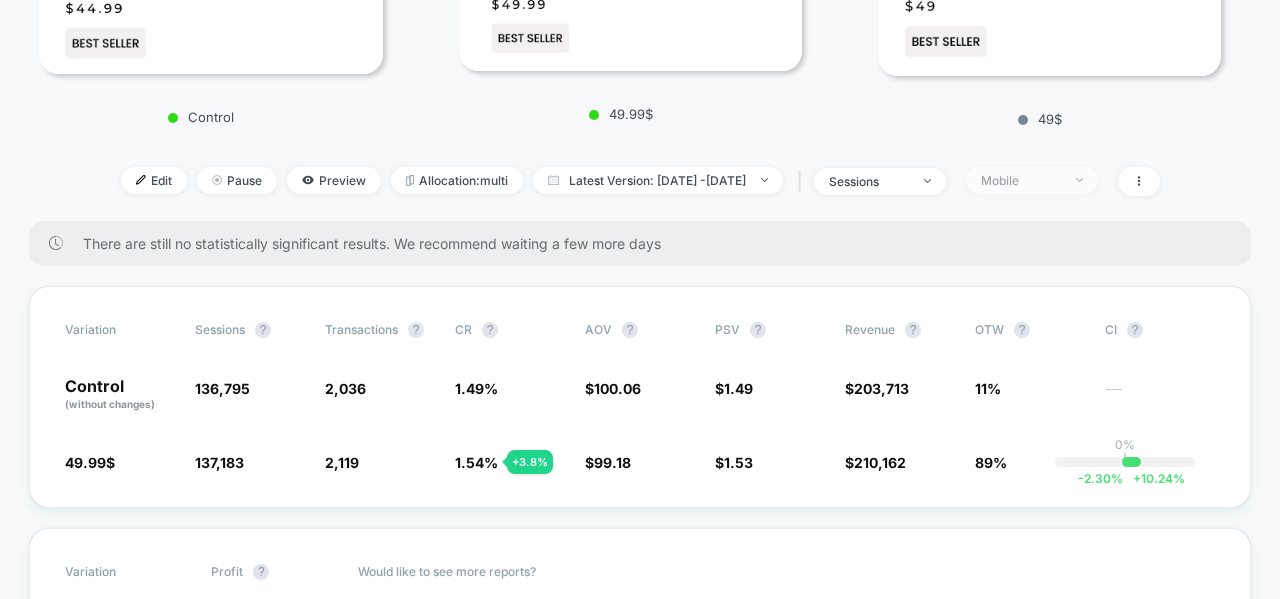 click on "Mobile" at bounding box center [1032, 180] 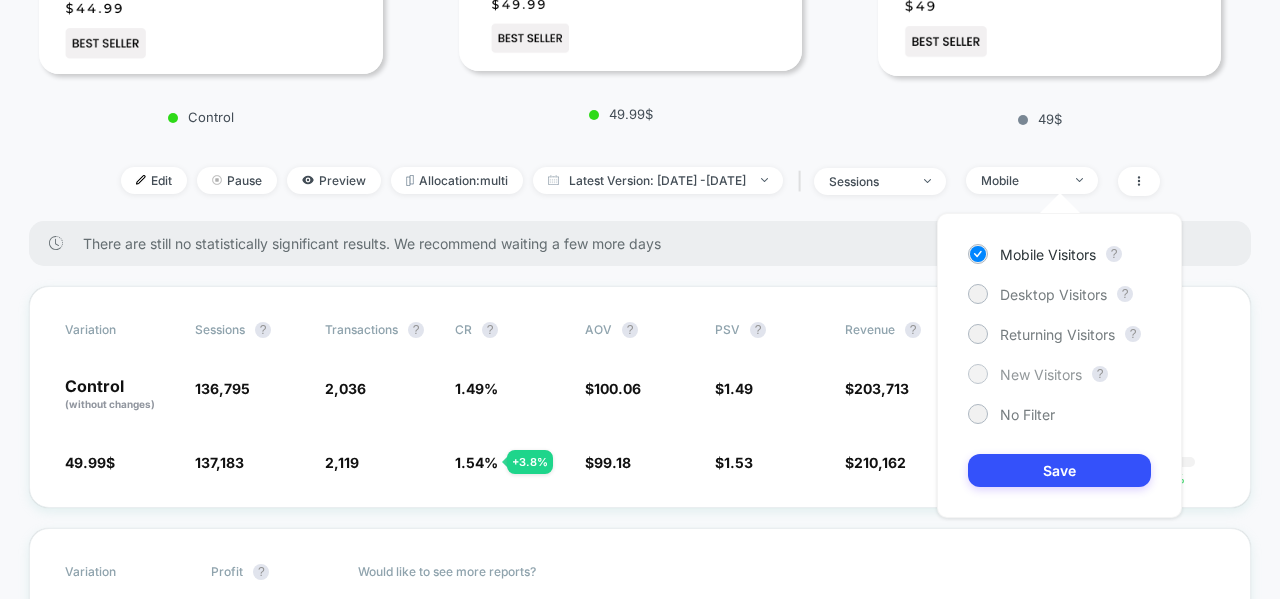click on "New Visitors" at bounding box center [1041, 374] 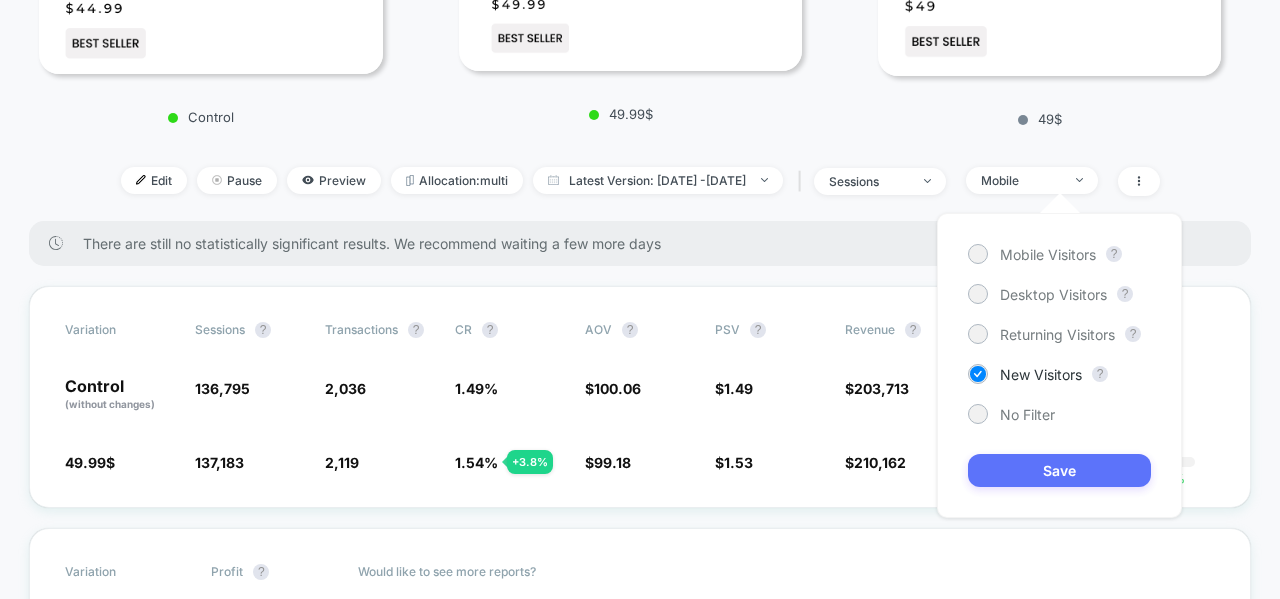 click on "Save" at bounding box center [1059, 470] 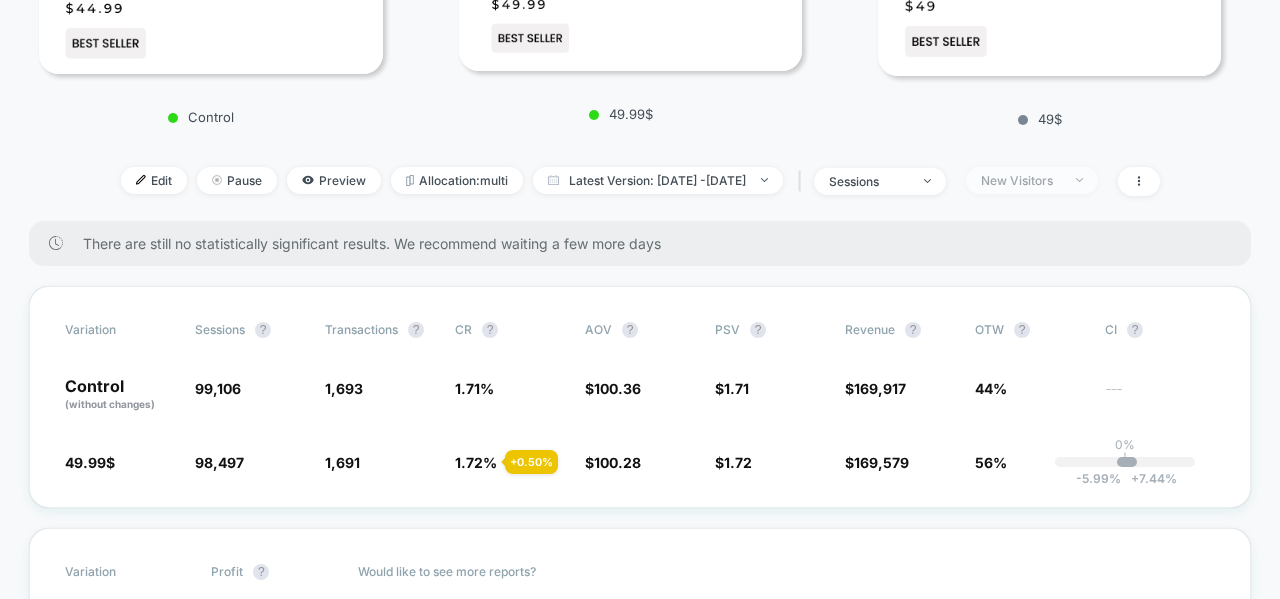 click on "New Visitors" at bounding box center [1021, 180] 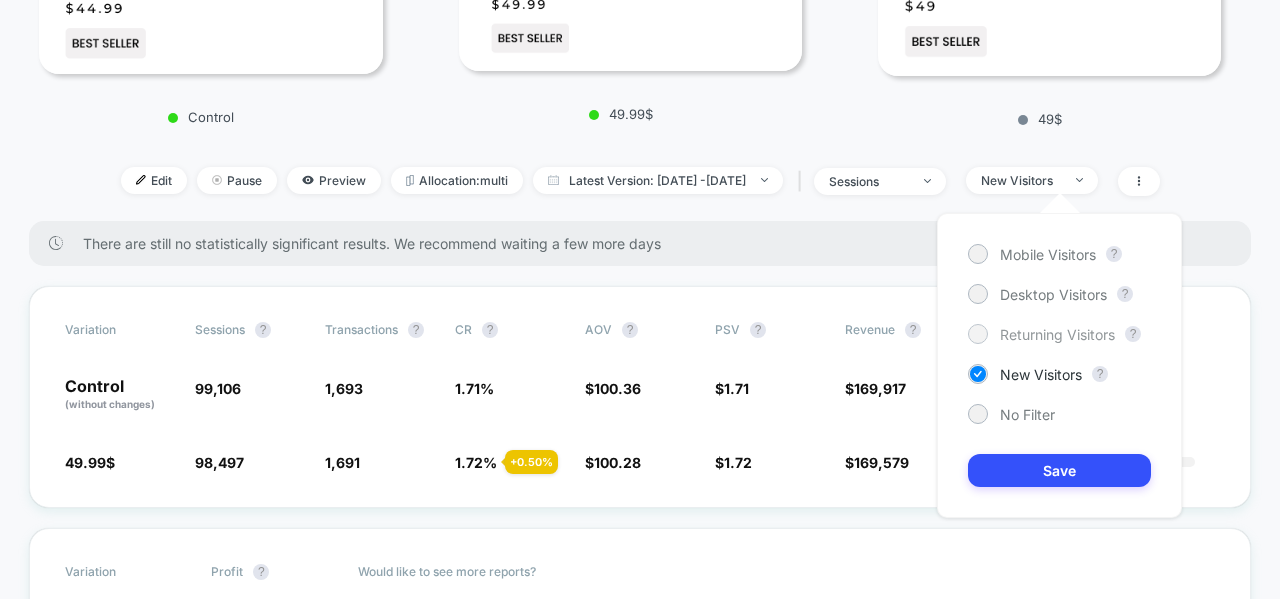 click on "Returning Visitors" at bounding box center (1057, 334) 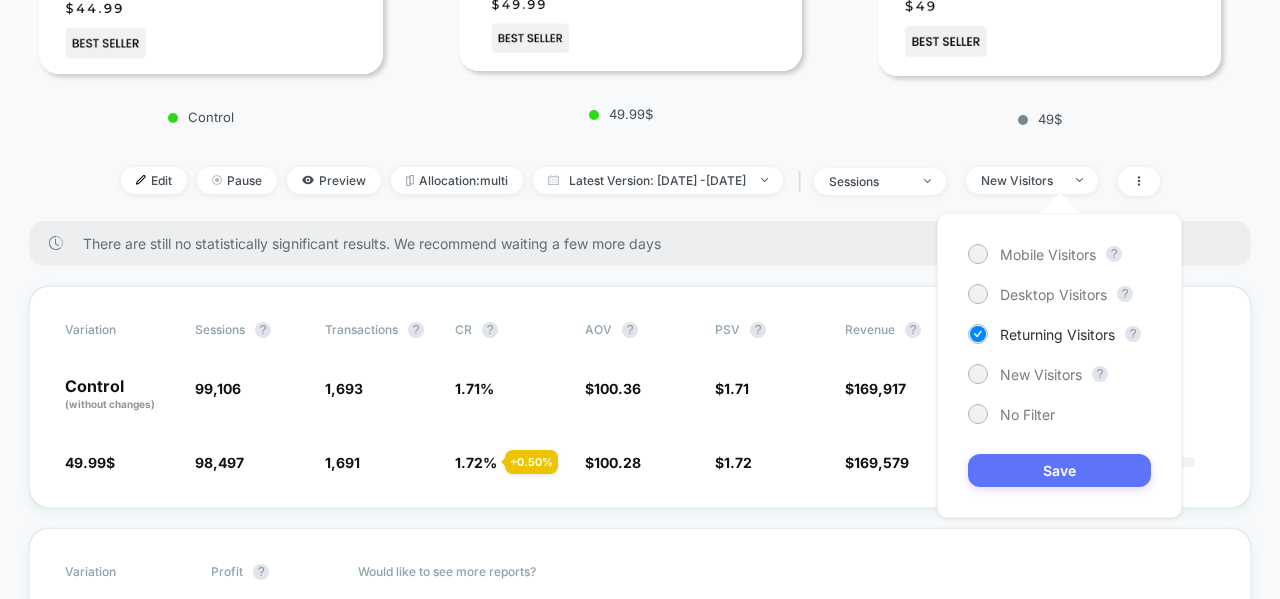 click on "Save" at bounding box center [1059, 470] 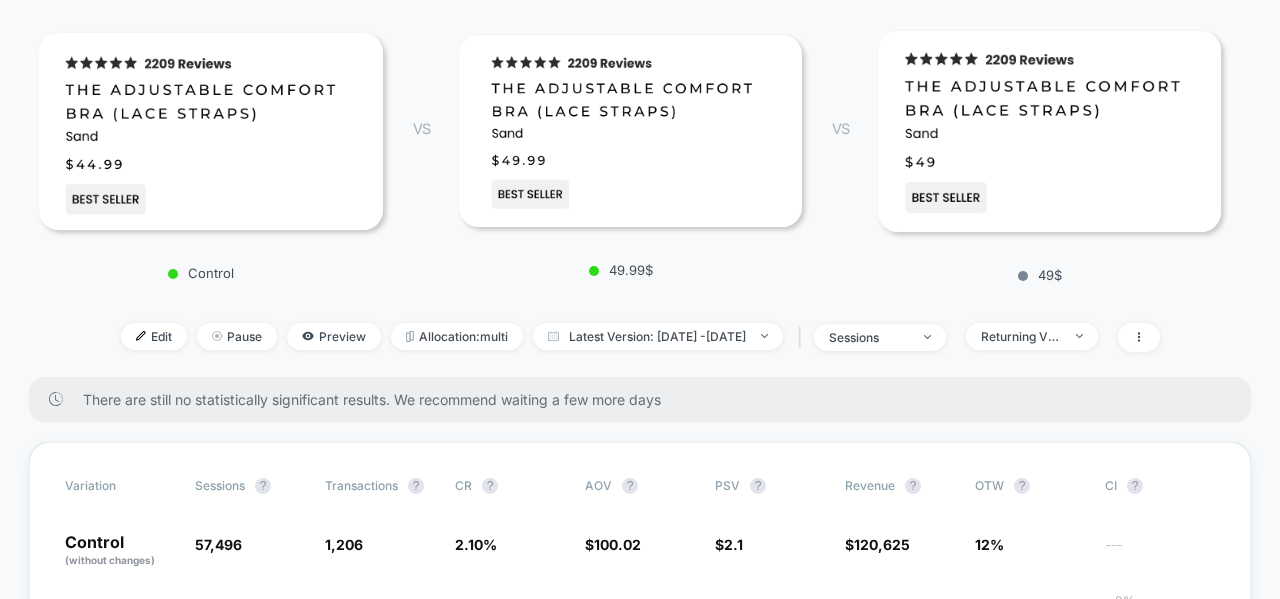 scroll, scrollTop: 0, scrollLeft: 0, axis: both 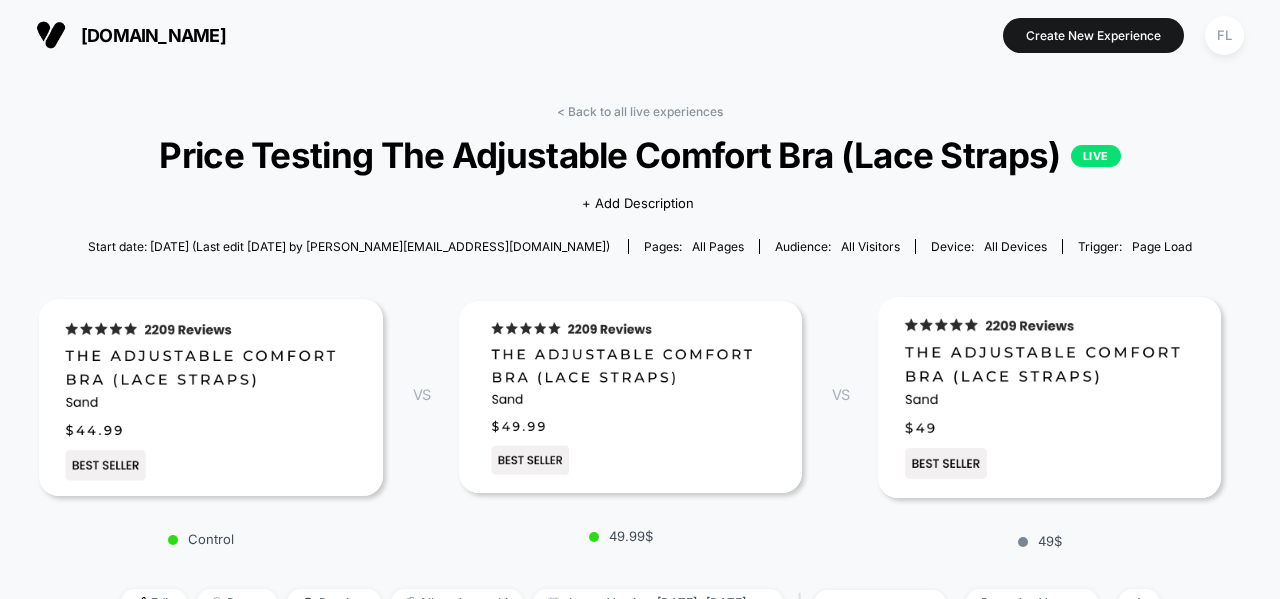 click on "< Back to all live experiences  Price Testing  The Adjustable Comfort Bra (Lace Straps) LIVE Click to view images Click to edit experience details + Add Description Start date: [DATE] (Last edit [DATE] by [PERSON_NAME][EMAIL_ADDRESS][DOMAIN_NAME]) Pages: all pages Audience: All Visitors Device: all devices Trigger: Page Load Control VS 49.99$ VS 49$ Edit Pause  Preview Allocation:  multi Latest Version:     [DATE]    -    [DATE] |   sessions   Returning Visitors There are still no statistically significant results. We recommend waiting a few more days Variation Sessions ? Transactions ? CR ? AOV ? PSV ? Revenue ? OTW ? CI ? Control (without changes) 57,496 1,206 2.10 % $ 100.02 $ 2.1 $ 120,625 12% --- 49.99$ 58,051 + 0.97 % 1,275 + 4.7 % 2.20 % + 4.7 % $ 100.04 + 0.02 % $ 2.2 + 4.7 % $ 127,547 + 4.7 % 88% 0% | -3.14 % + 13.19 % Variation Profit ? Control (without changes) $ 91,341 49.99$ $ 95,998 + 4.1 % Would like to see more reports? Add To Cart Rate Items Per Purchase Product Details Views Rate Signups Ctr ?" at bounding box center (640, 2191) 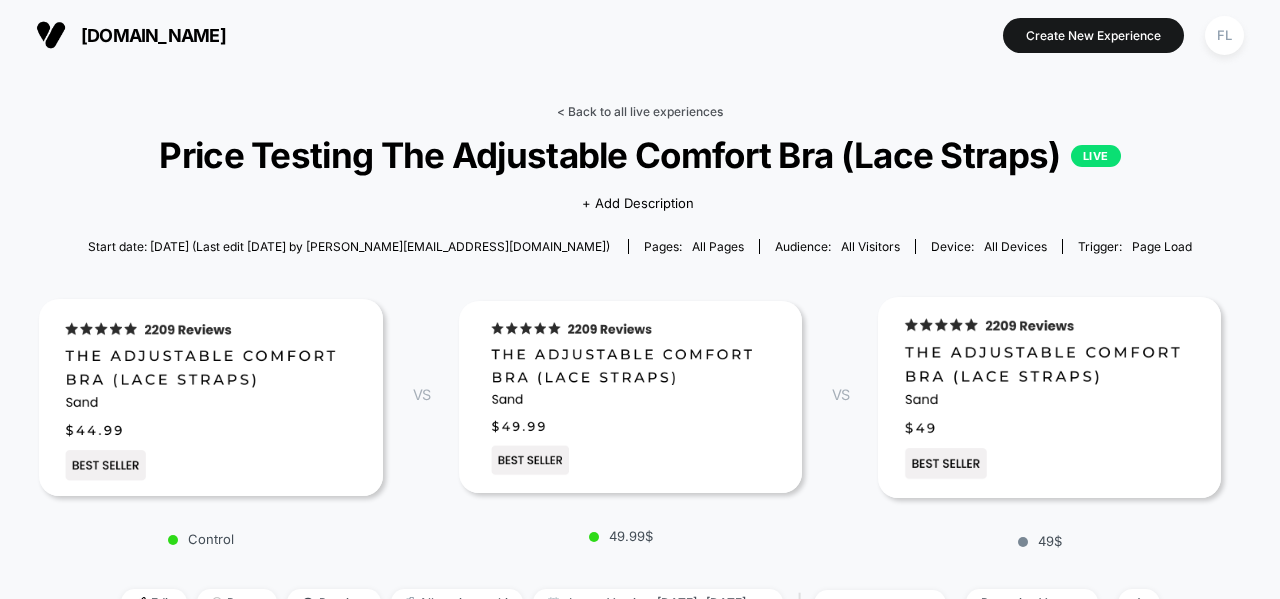 click on "< Back to all live experiences" at bounding box center [640, 111] 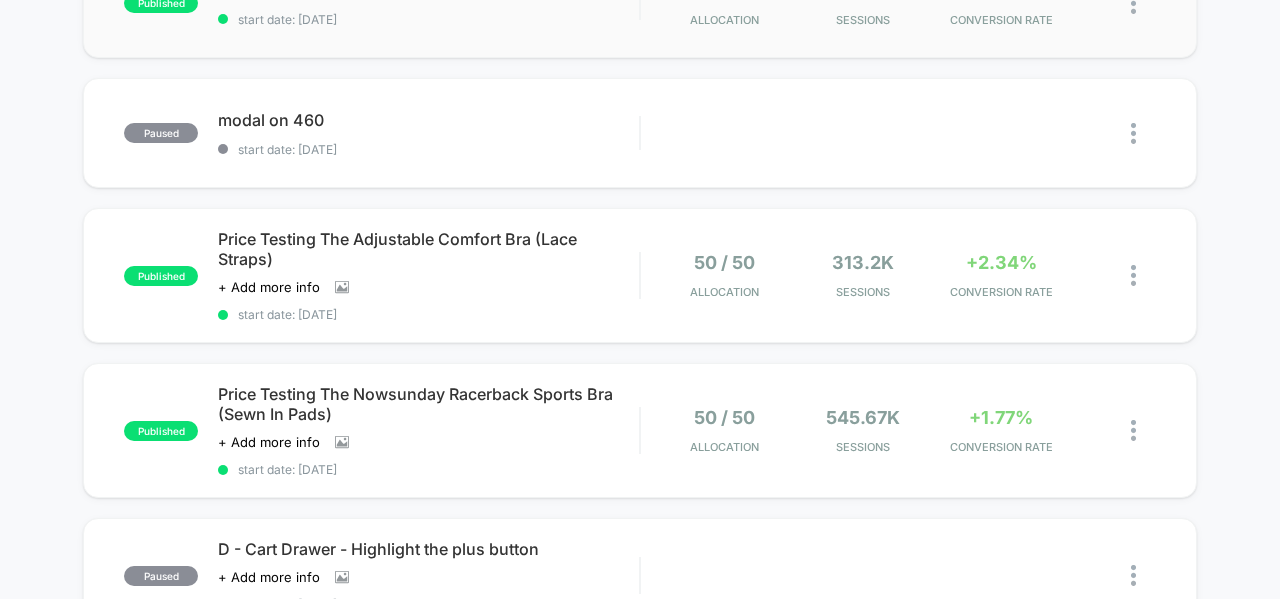 scroll, scrollTop: 404, scrollLeft: 0, axis: vertical 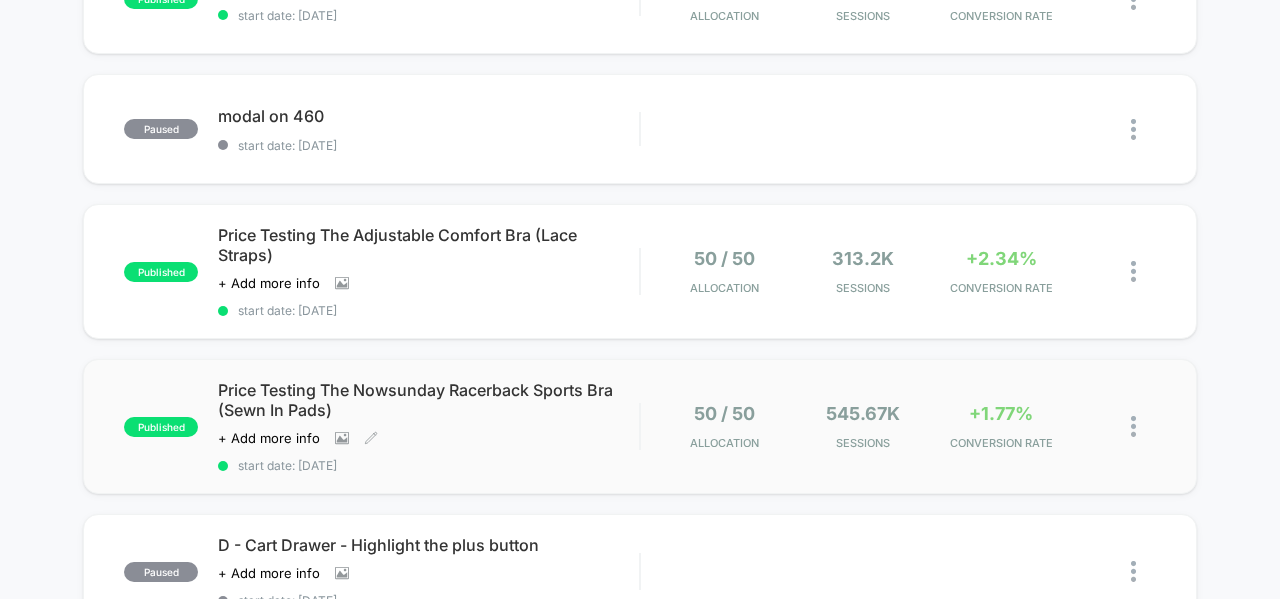 click on "Price Testing The Nowsunday Racerback Sports Bra (Sewn In Pads) Click to view images Click to edit experience details + Add more info start date: [DATE]" at bounding box center (428, 426) 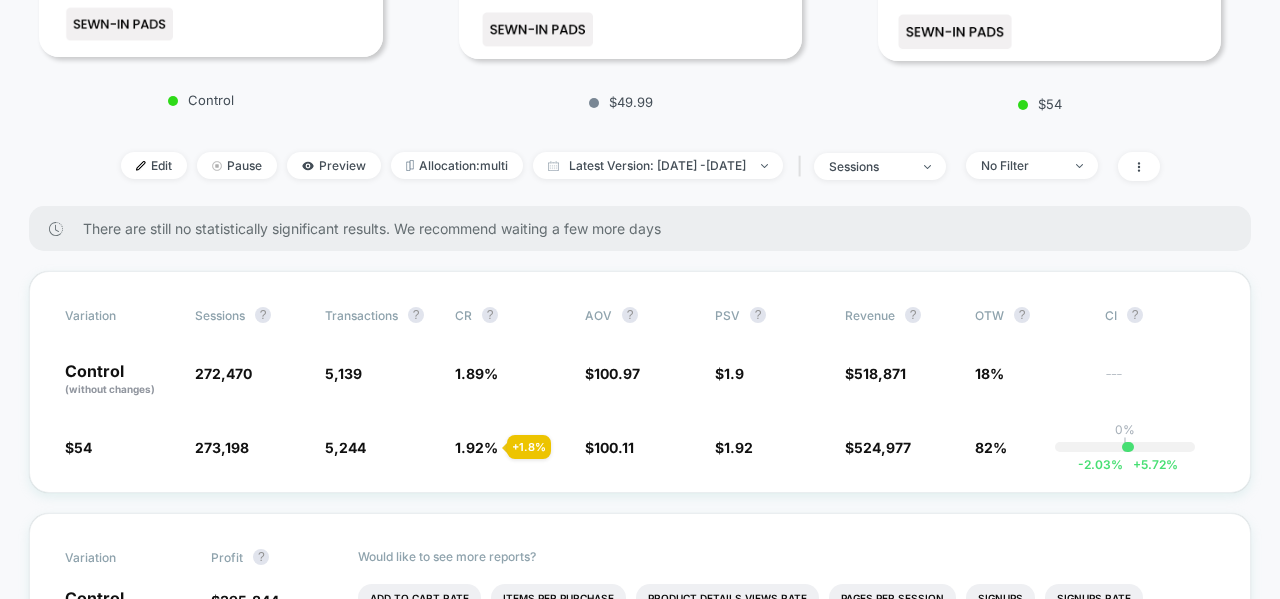 scroll, scrollTop: 522, scrollLeft: 0, axis: vertical 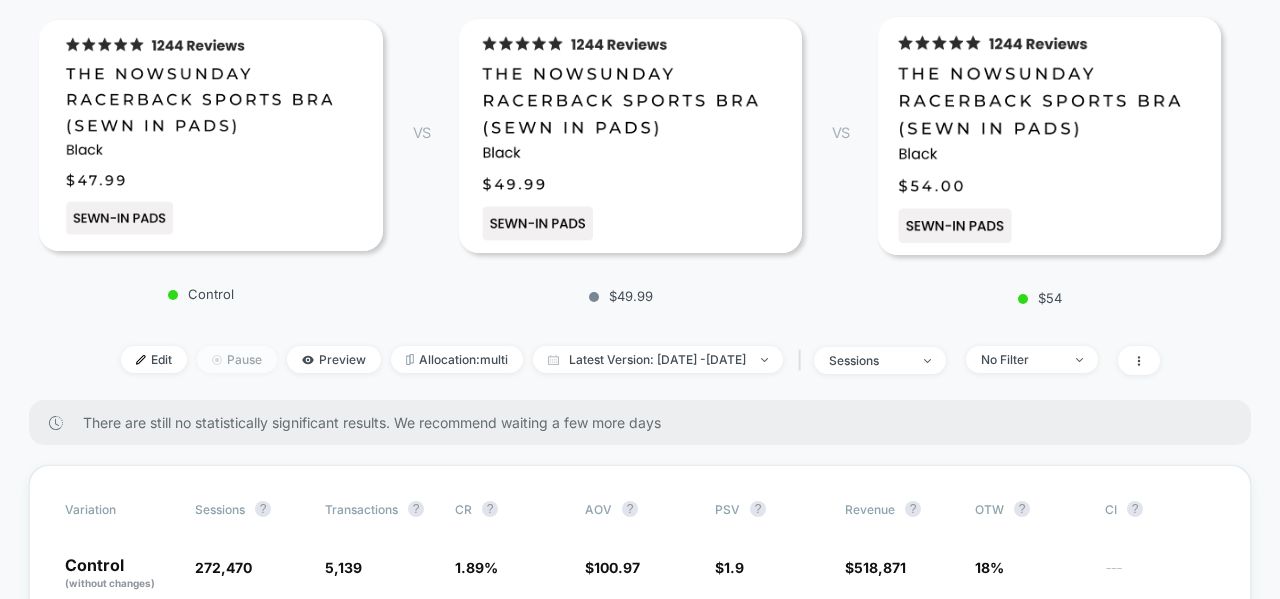 click on "Pause" at bounding box center [237, 359] 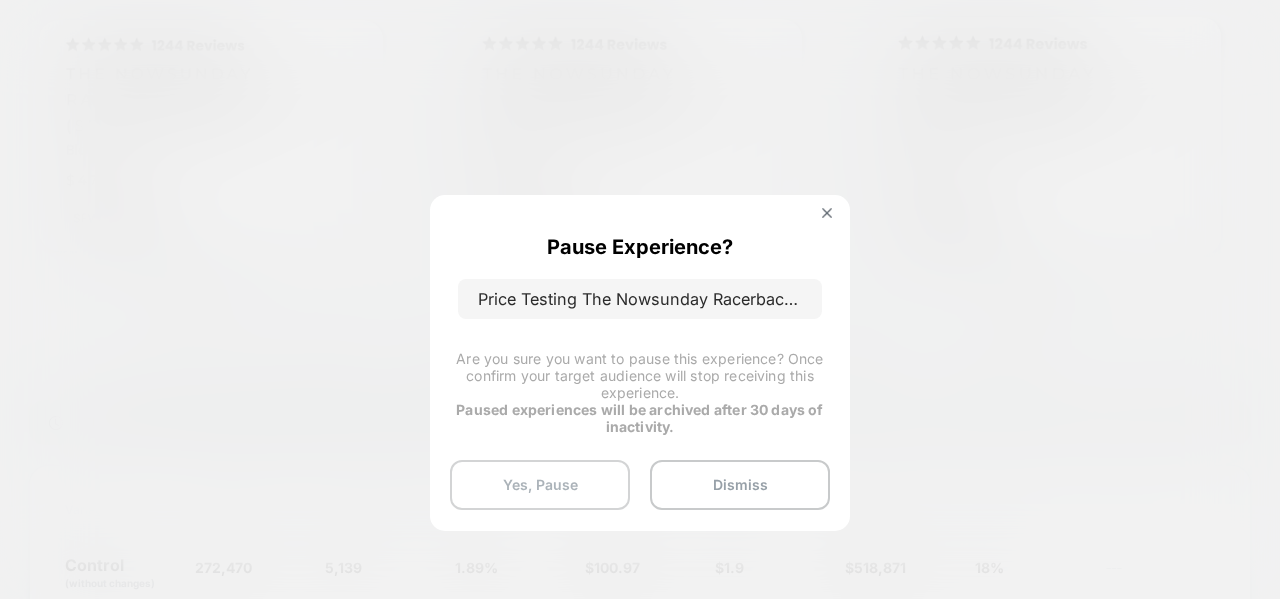 click on "Yes, Pause" at bounding box center (540, 485) 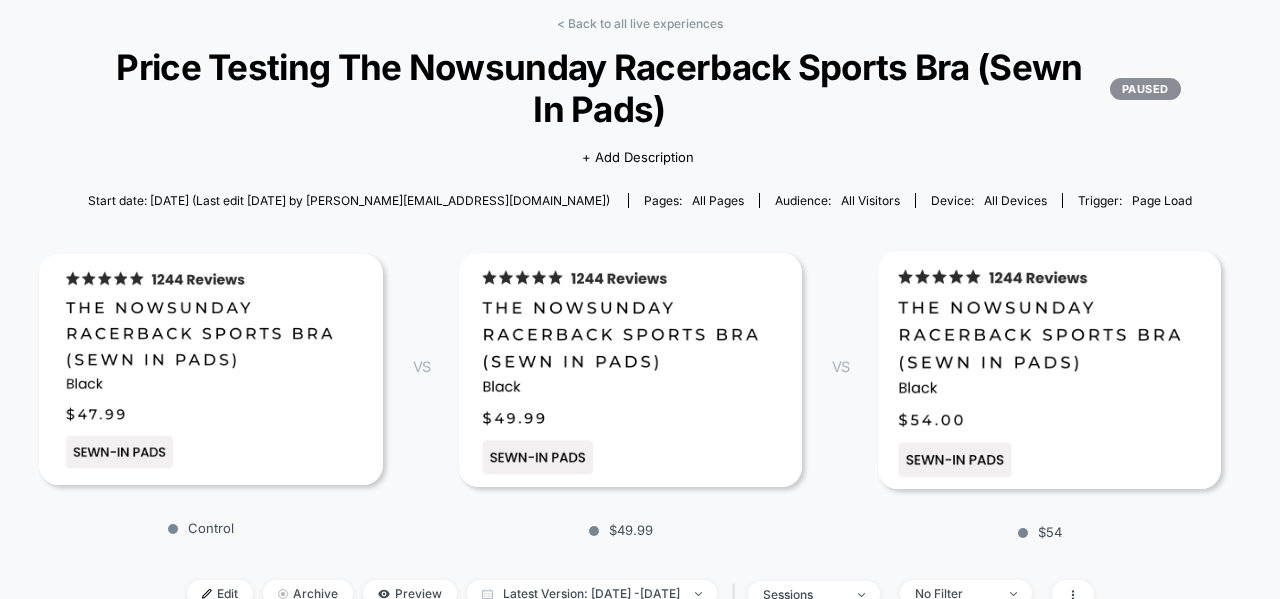 scroll, scrollTop: 0, scrollLeft: 0, axis: both 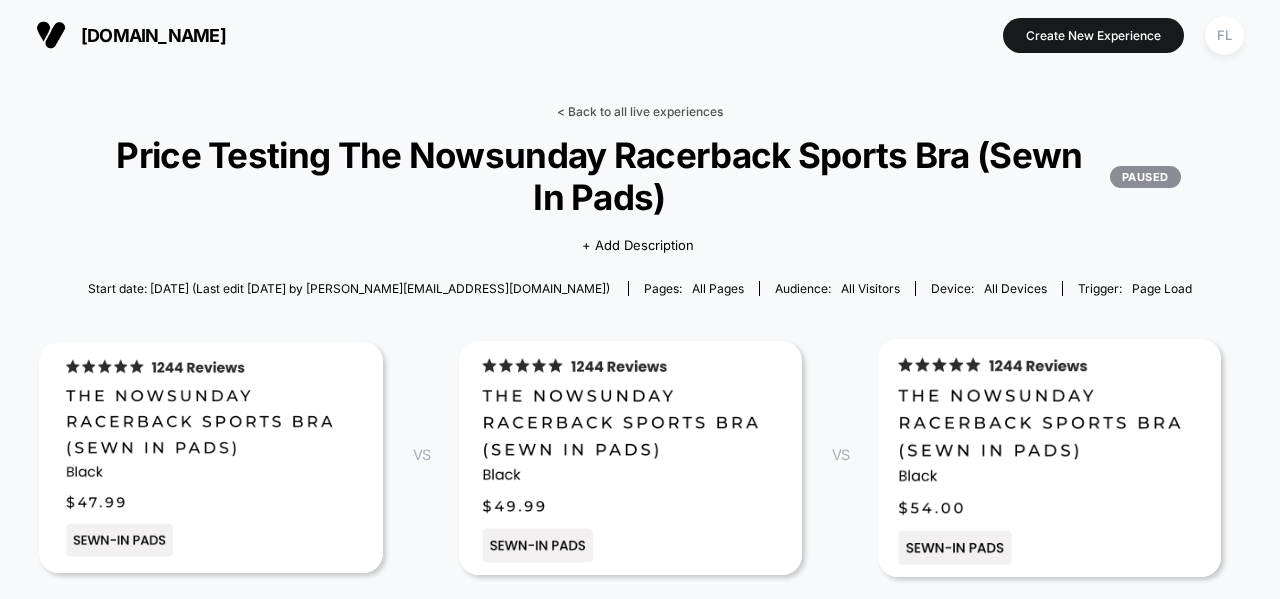 click on "< Back to all live experiences" at bounding box center [640, 111] 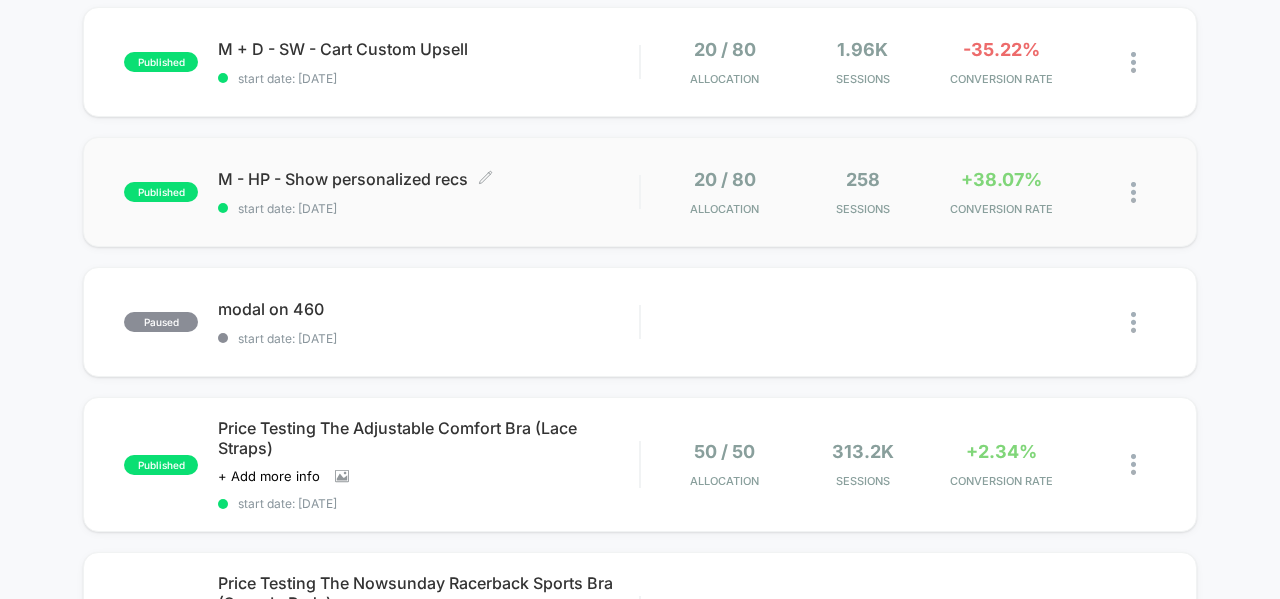 scroll, scrollTop: 216, scrollLeft: 0, axis: vertical 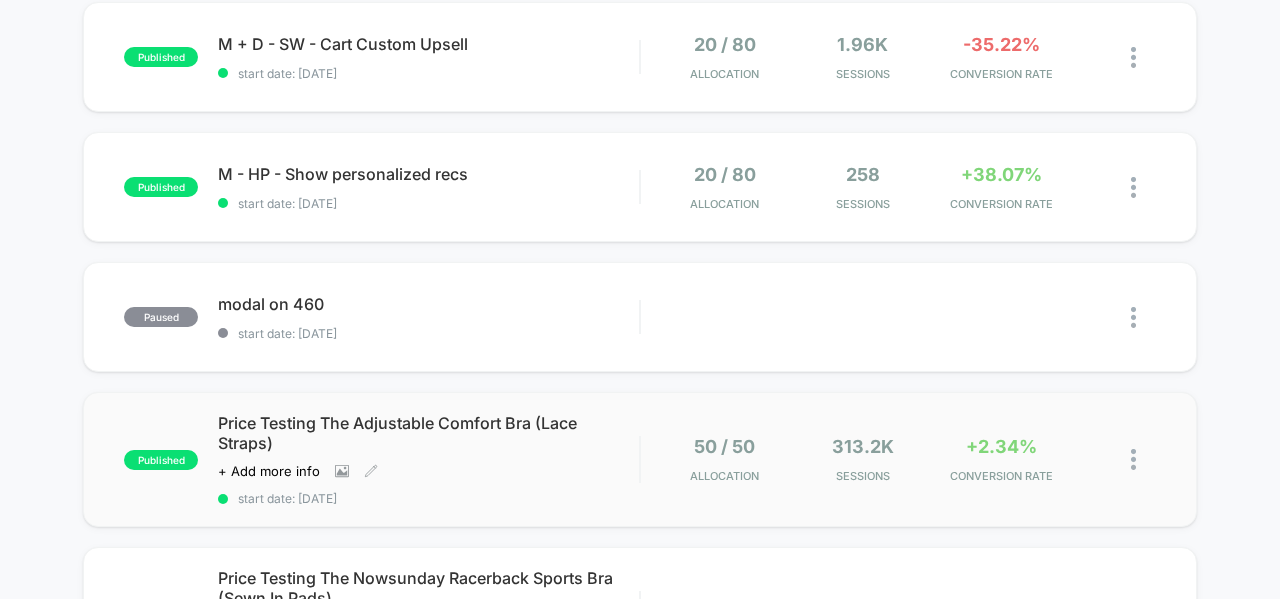 click on "Click to view images Click to edit experience details + Add more info" at bounding box center (365, 471) 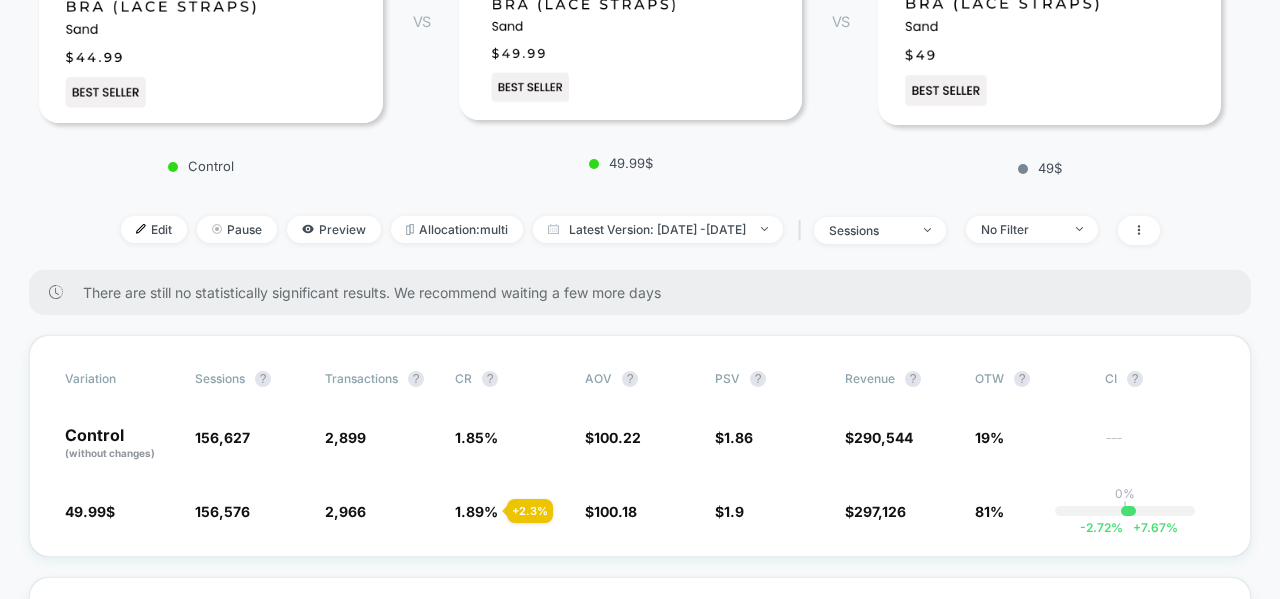 scroll, scrollTop: 374, scrollLeft: 0, axis: vertical 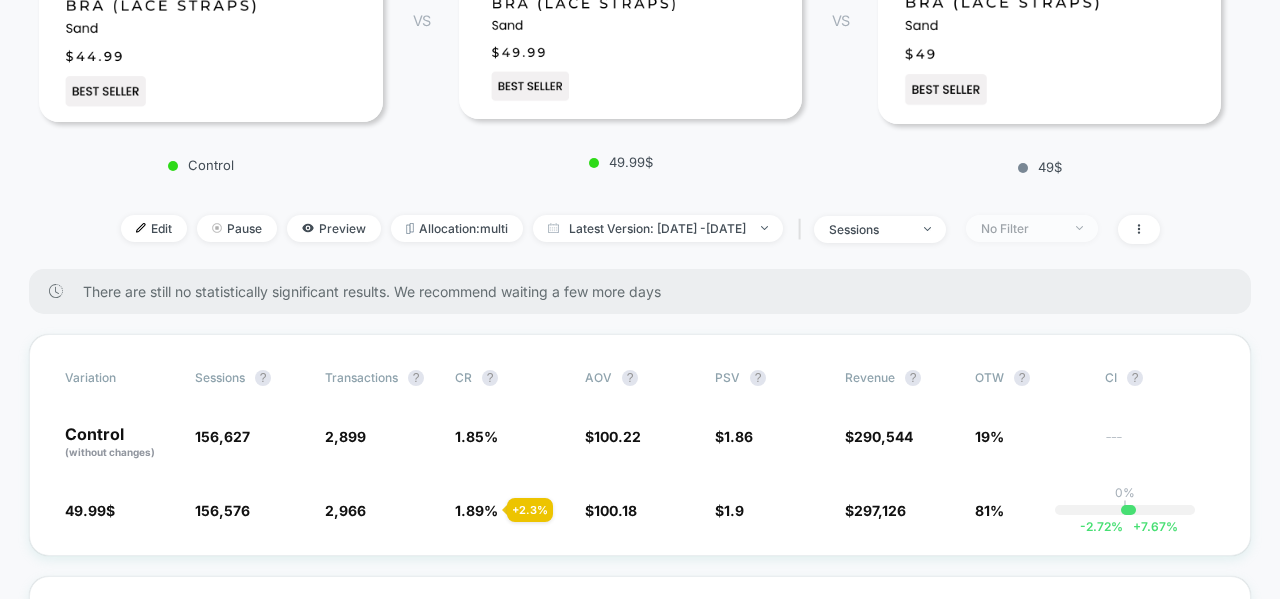 click on "No Filter" at bounding box center (1021, 228) 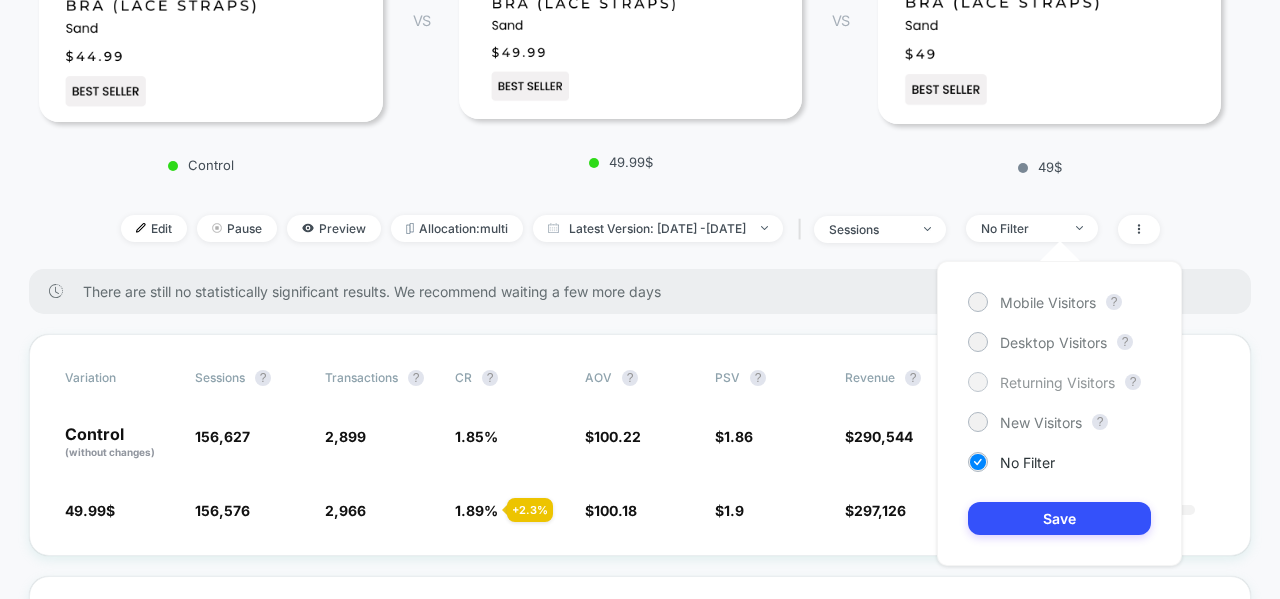 click on "Returning Visitors" at bounding box center (1057, 382) 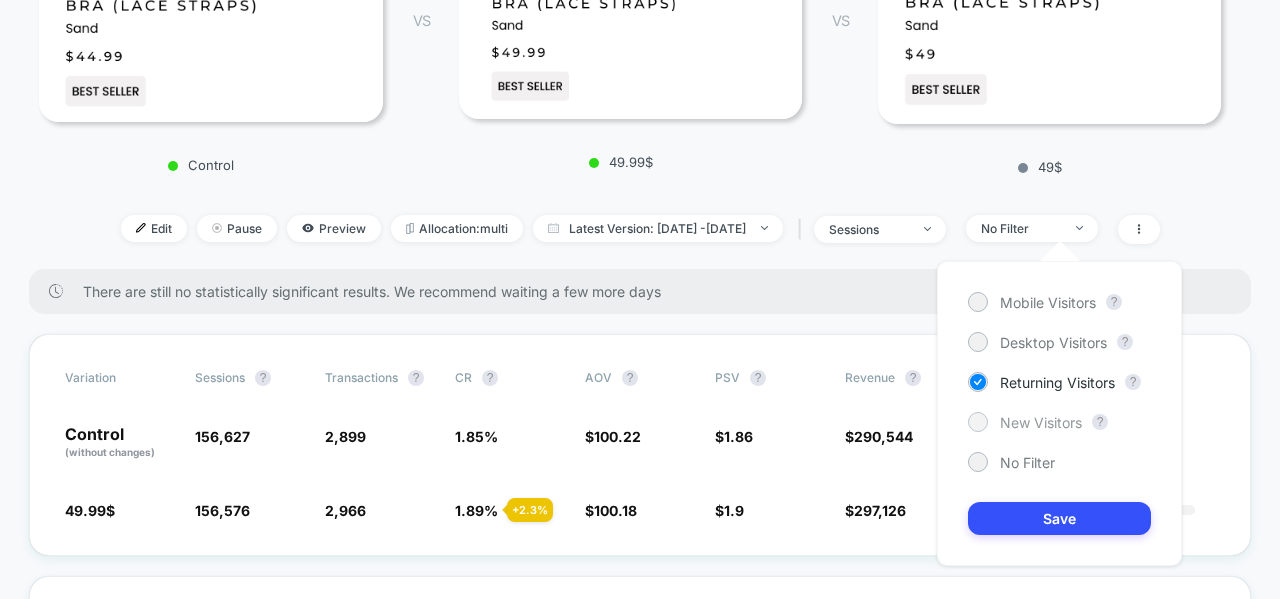 click on "New Visitors" at bounding box center [1041, 422] 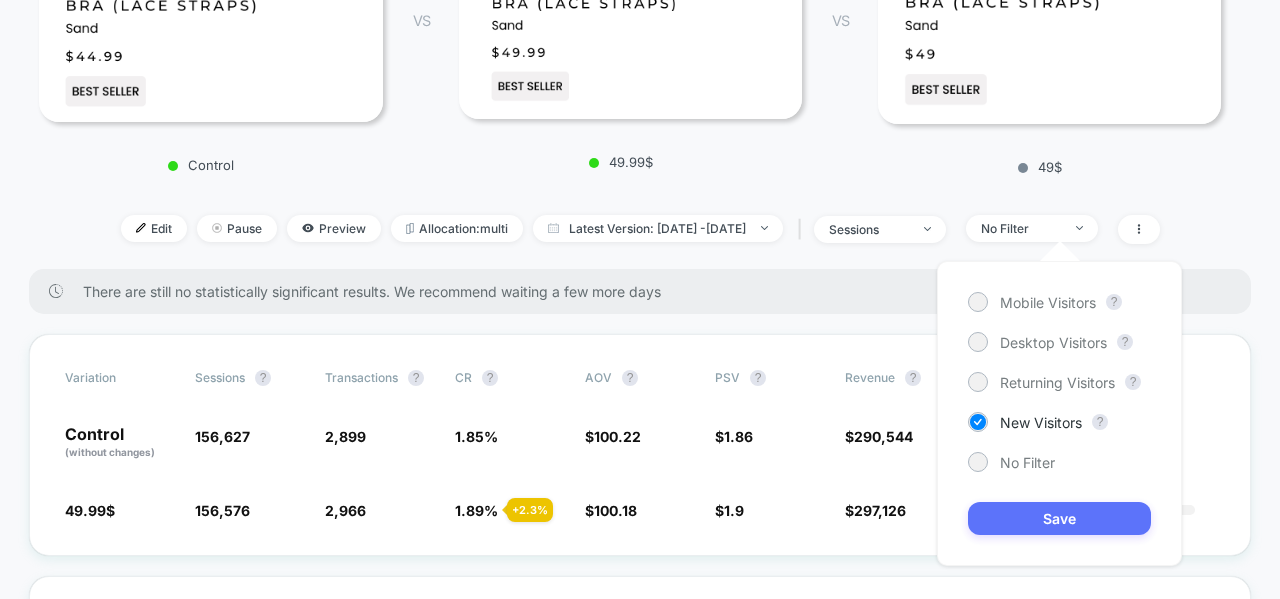 click on "Save" at bounding box center [1059, 518] 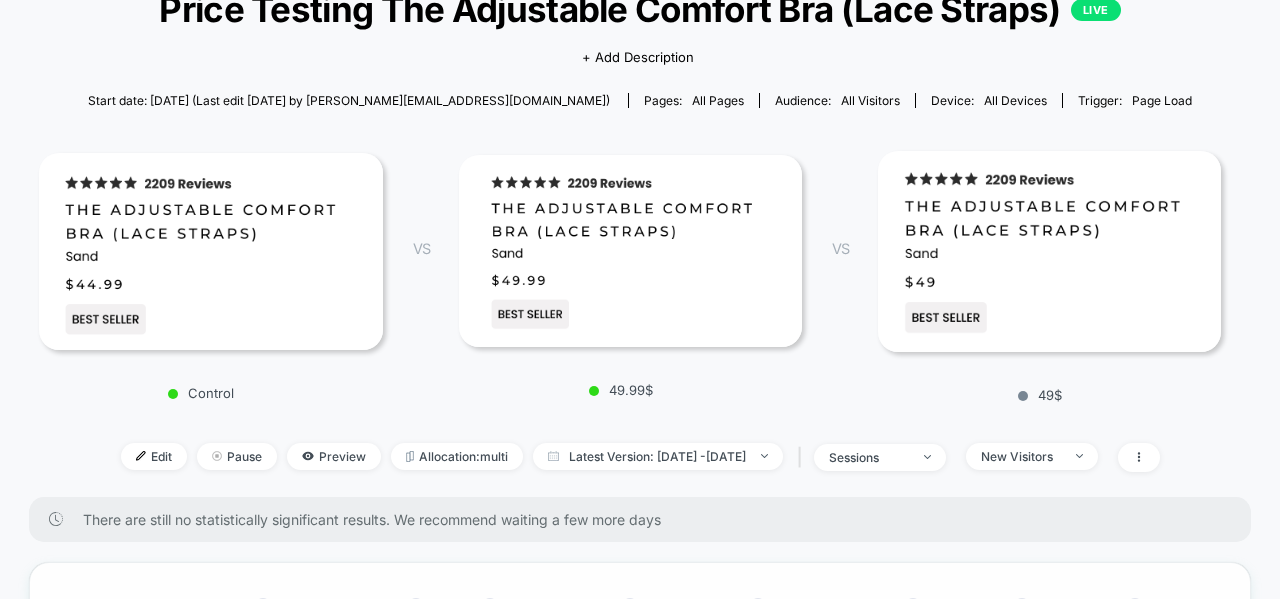 scroll, scrollTop: 141, scrollLeft: 0, axis: vertical 